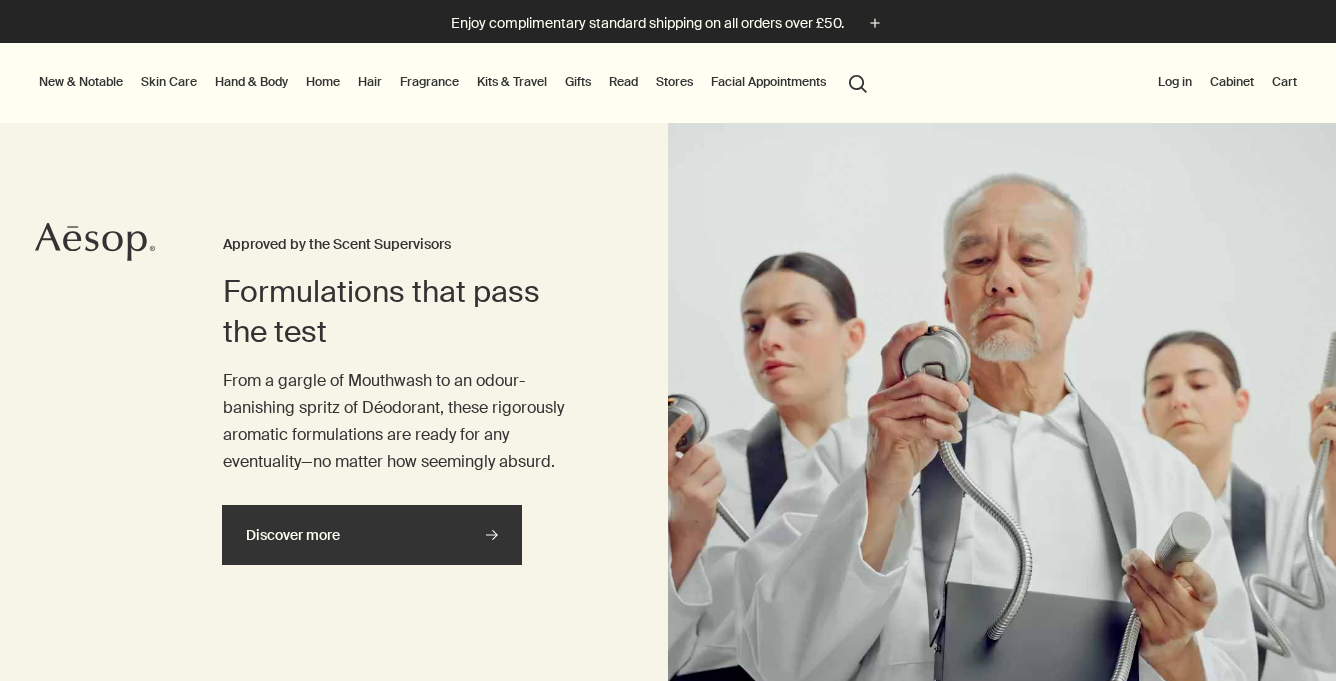 scroll, scrollTop: 0, scrollLeft: 0, axis: both 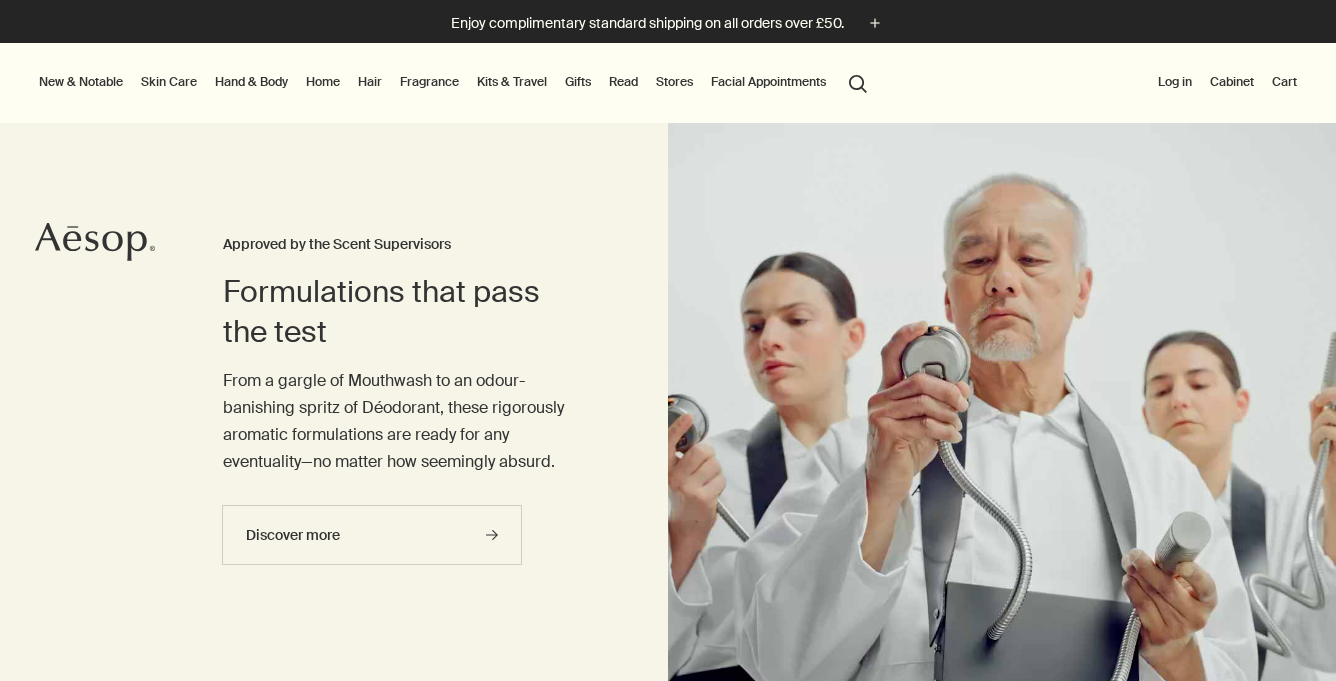 click on "Log in" at bounding box center [1175, 82] 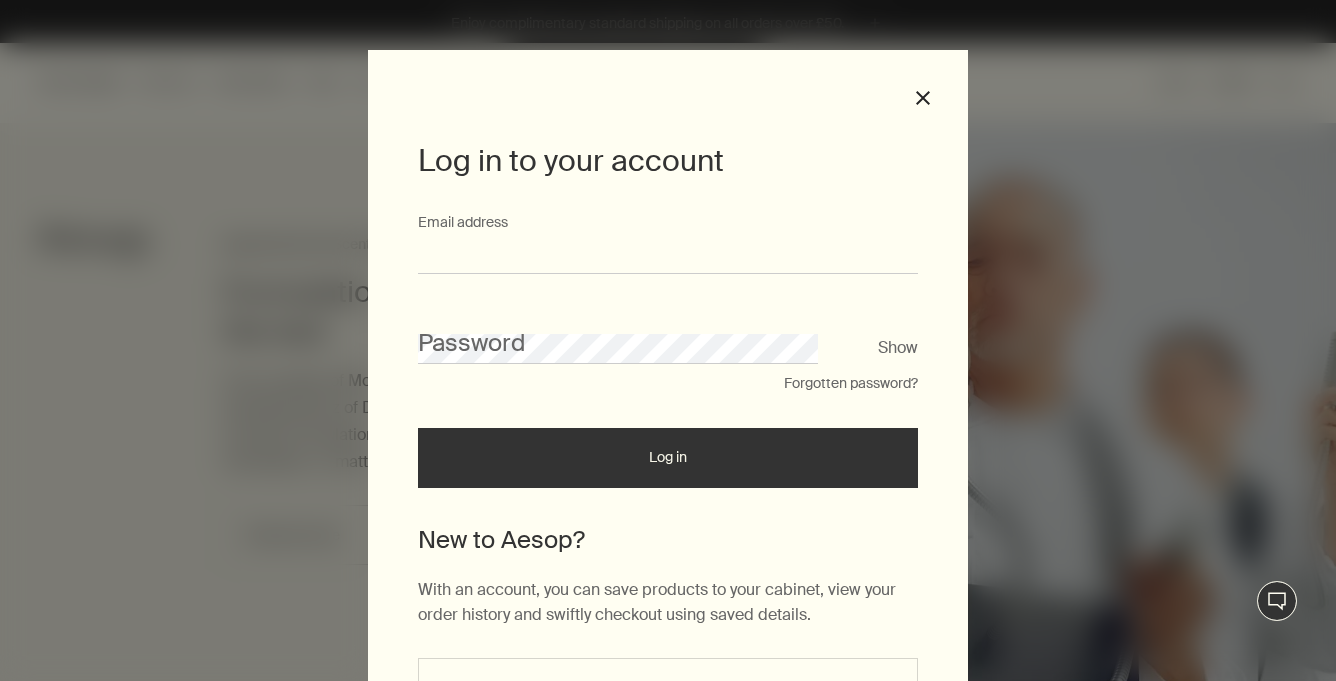 type on "**********" 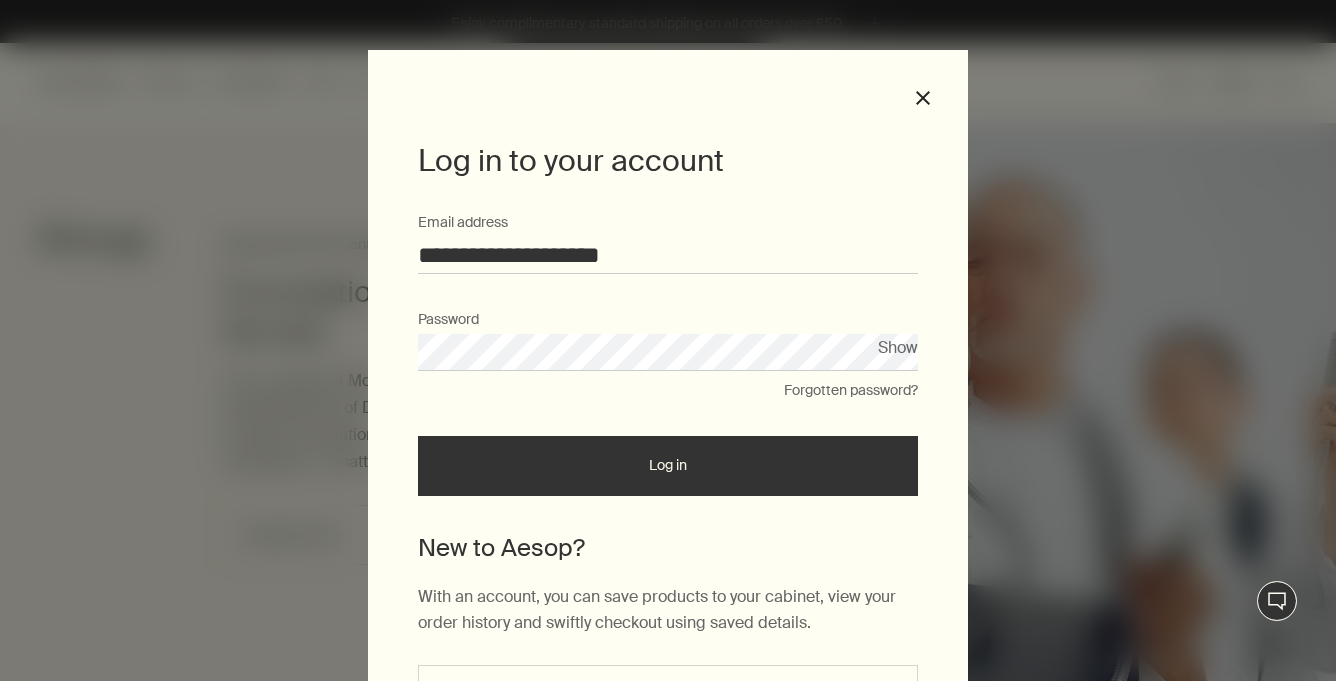 click on "Log in" at bounding box center (668, 466) 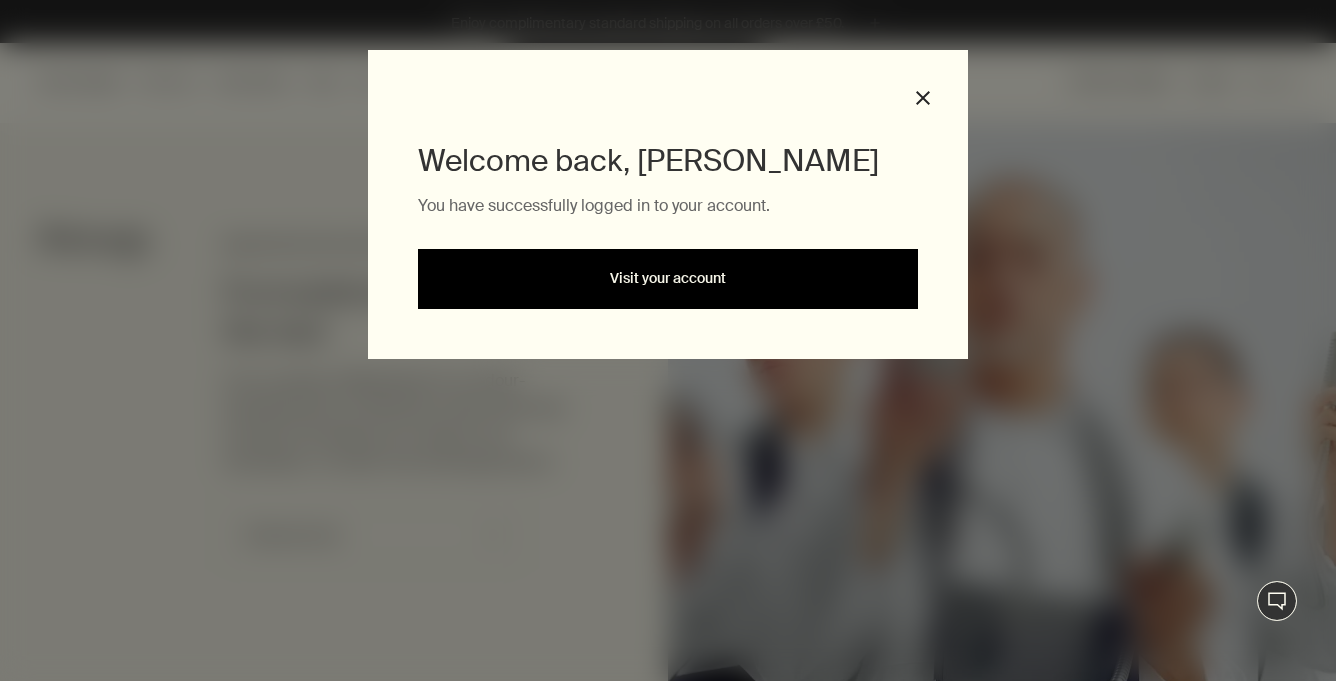 click on "Visit your account" at bounding box center [668, 279] 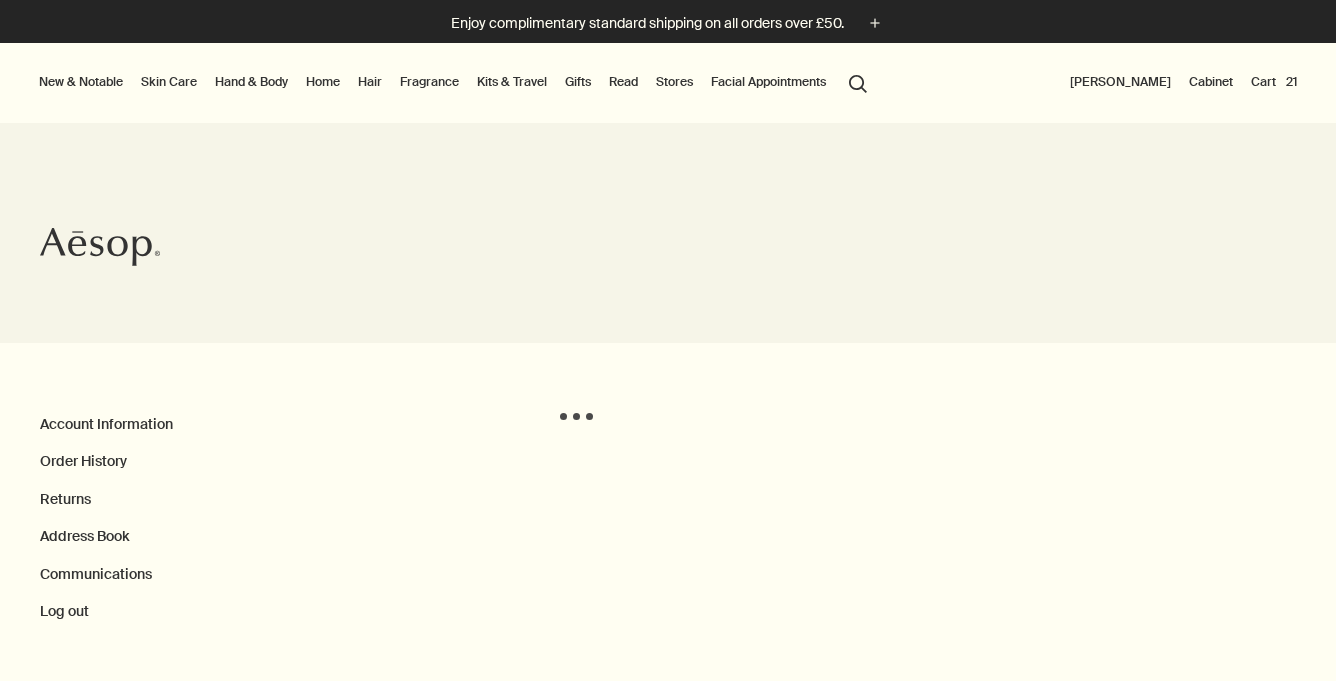 scroll, scrollTop: 0, scrollLeft: 0, axis: both 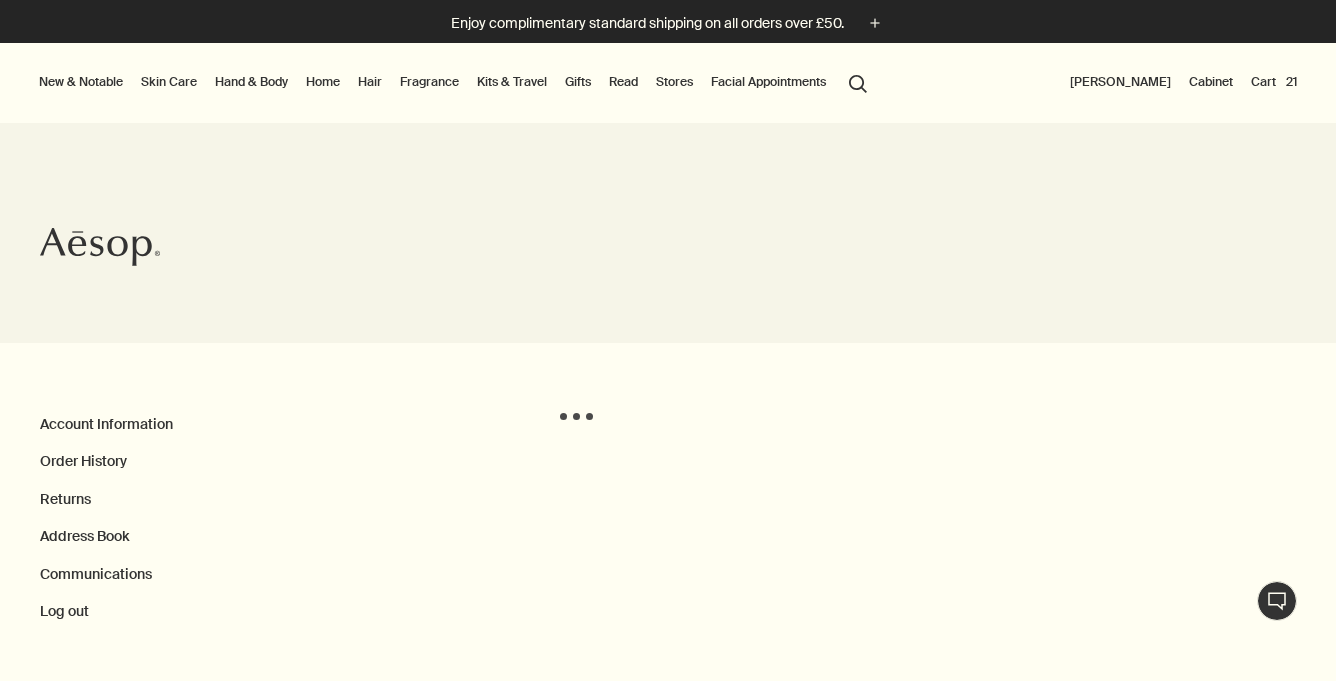 click on "Cart 21" at bounding box center (1274, 82) 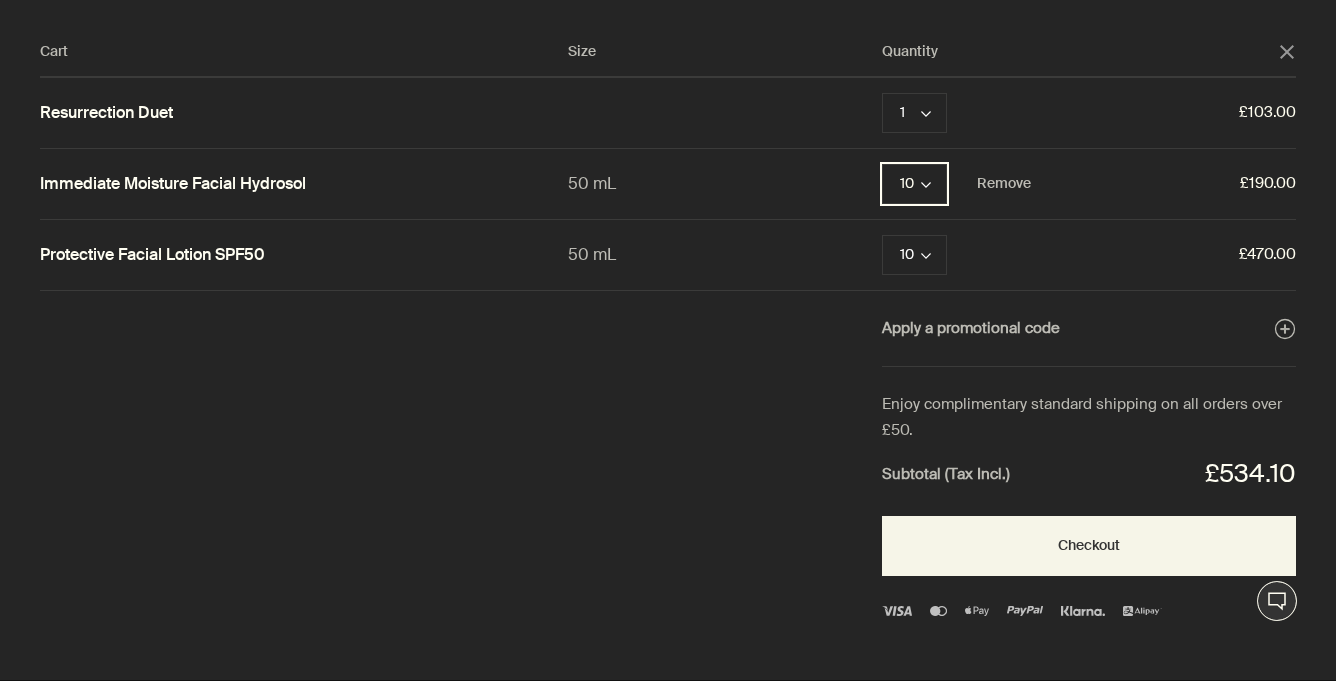 click on "chevron" 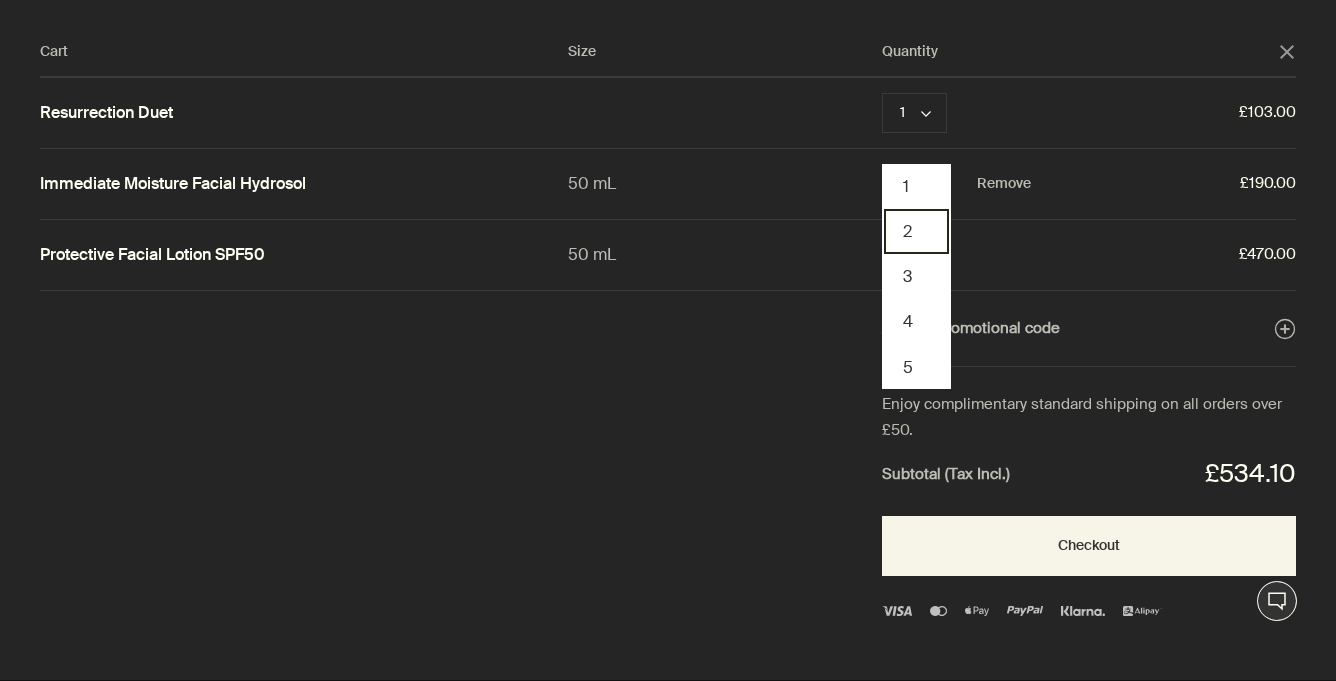 click on "2" at bounding box center (916, 231) 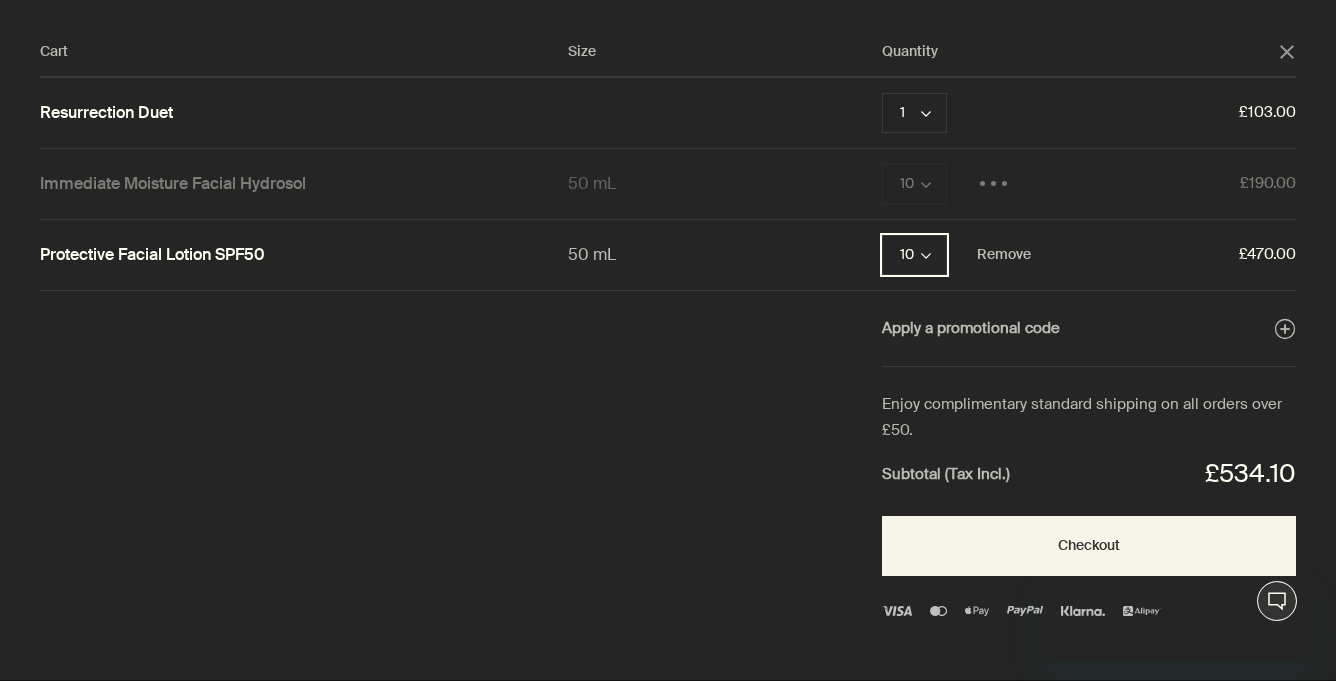 scroll, scrollTop: 0, scrollLeft: 0, axis: both 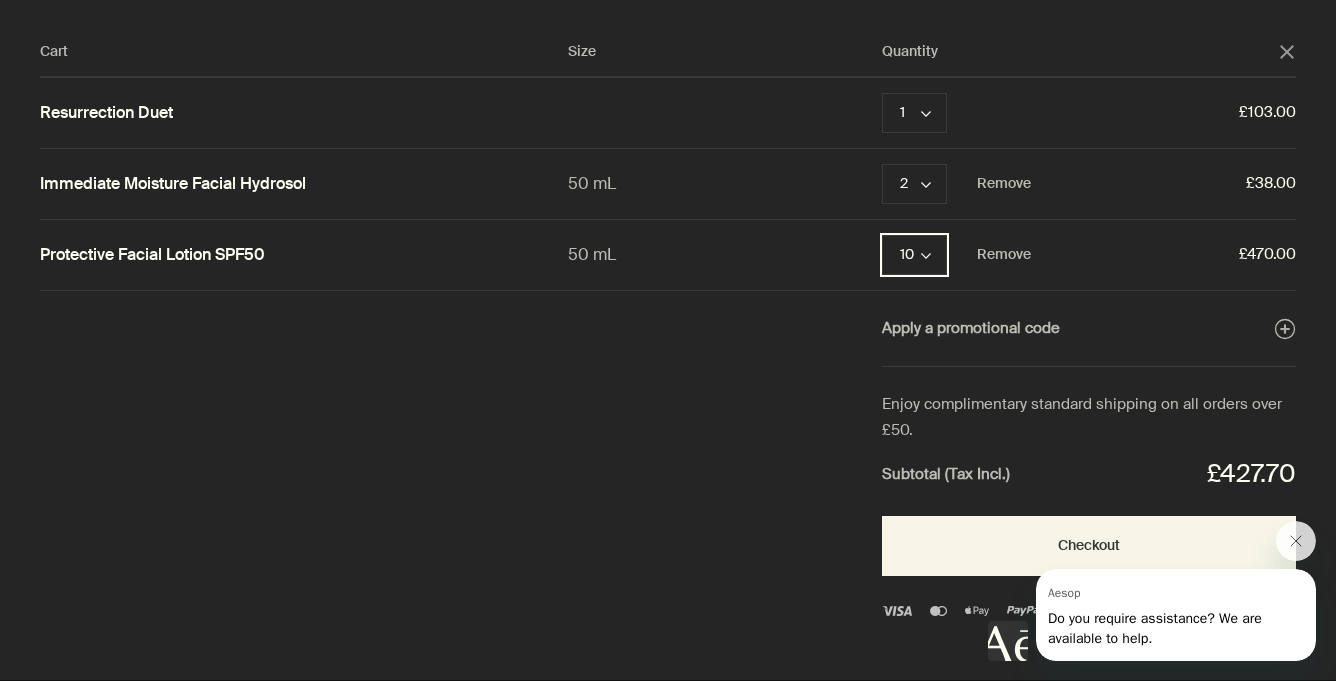 click on "chevron" 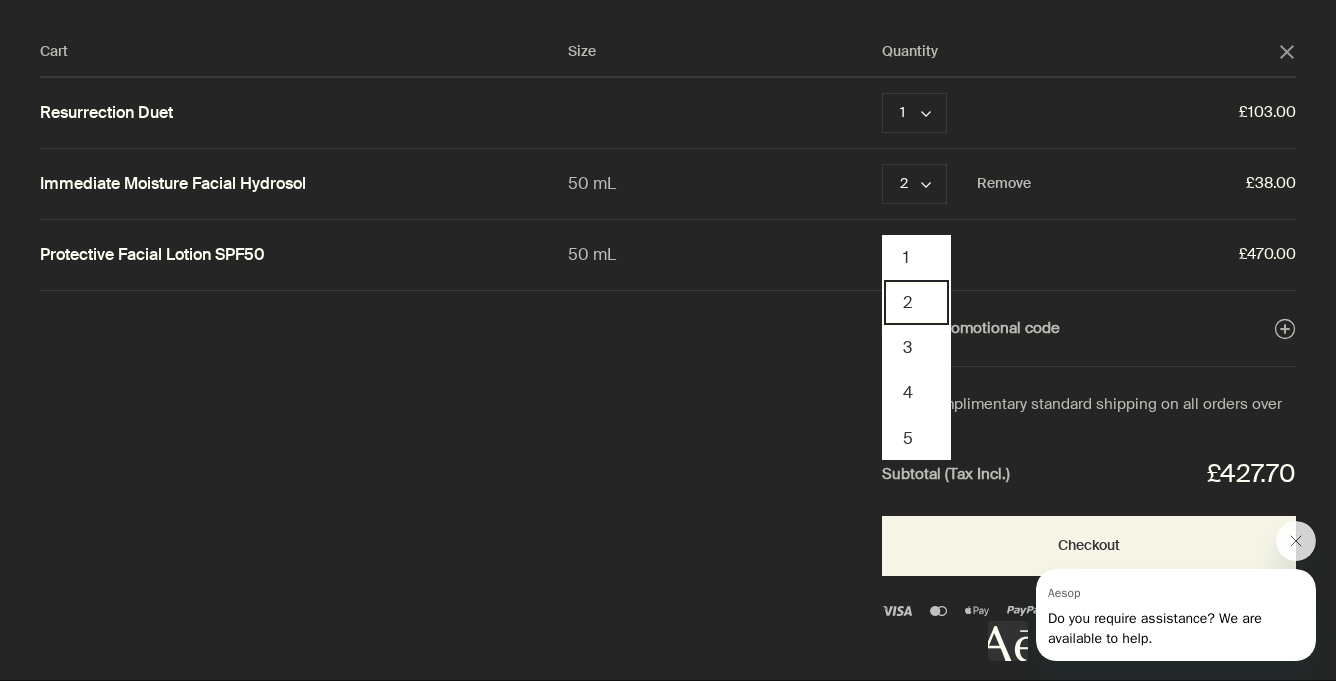 click on "2" at bounding box center (916, 302) 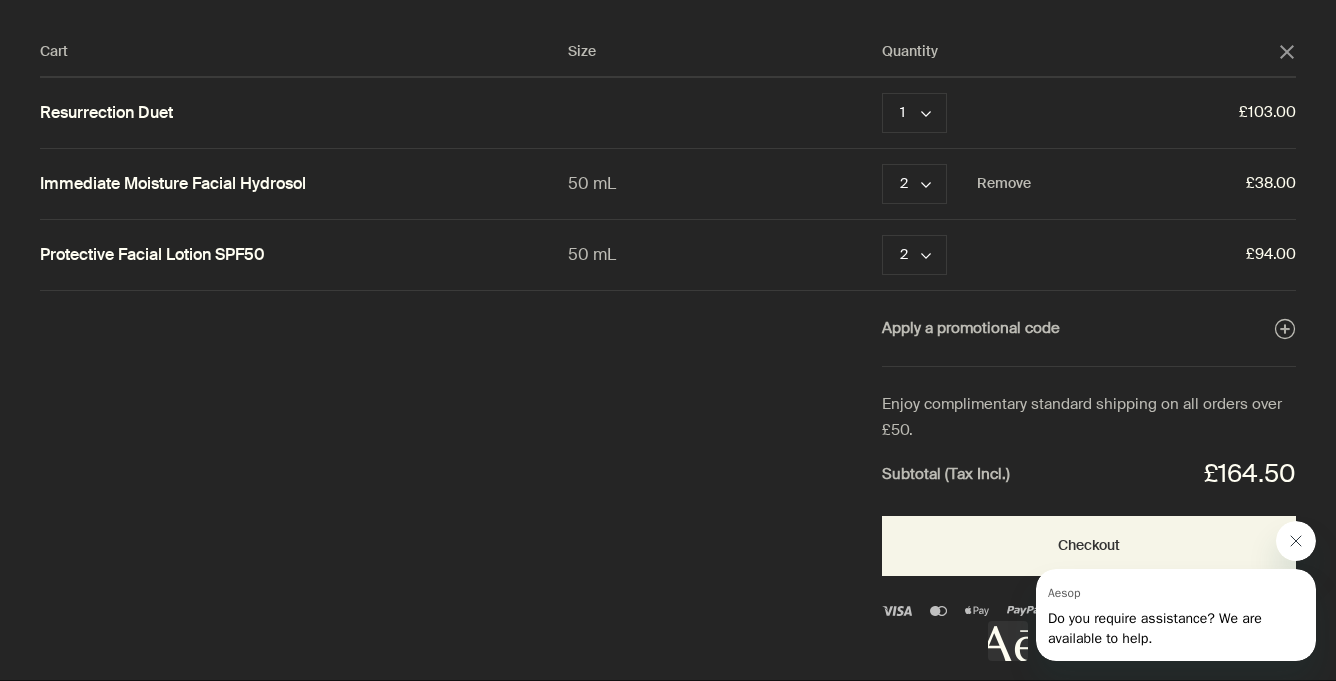click 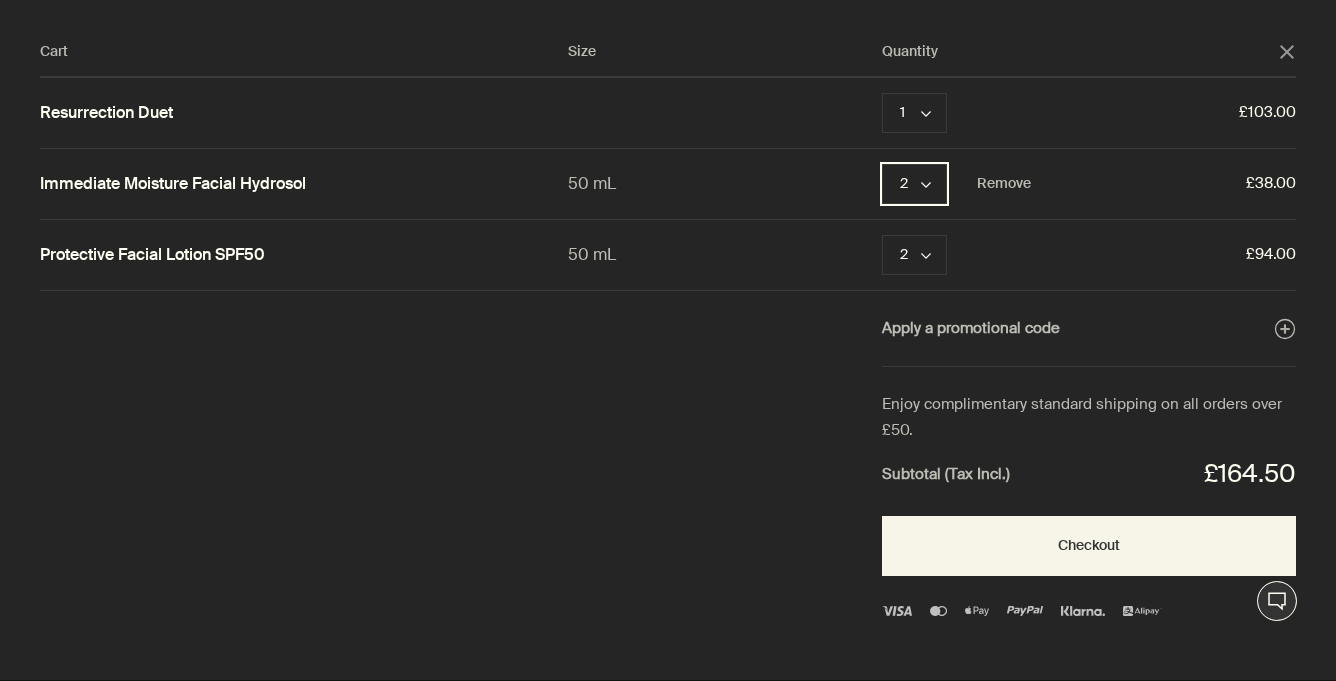 click on "2 chevron" at bounding box center [914, 184] 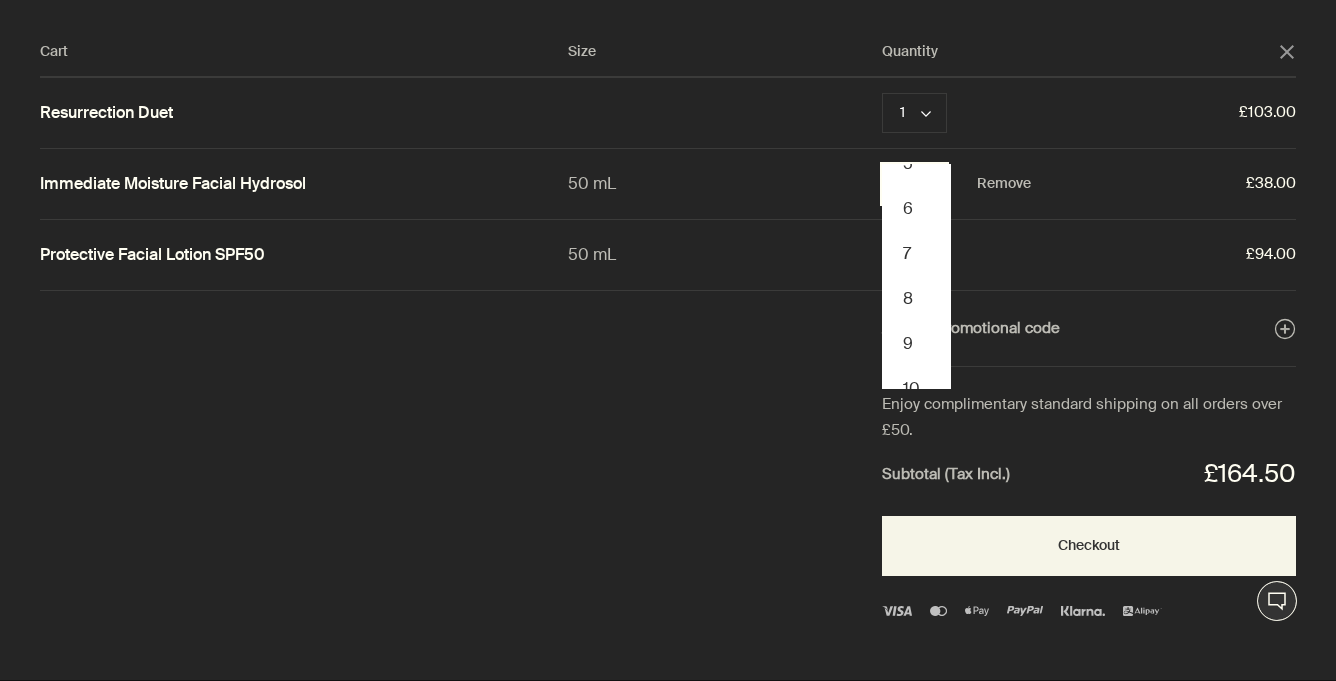 scroll, scrollTop: 227, scrollLeft: 0, axis: vertical 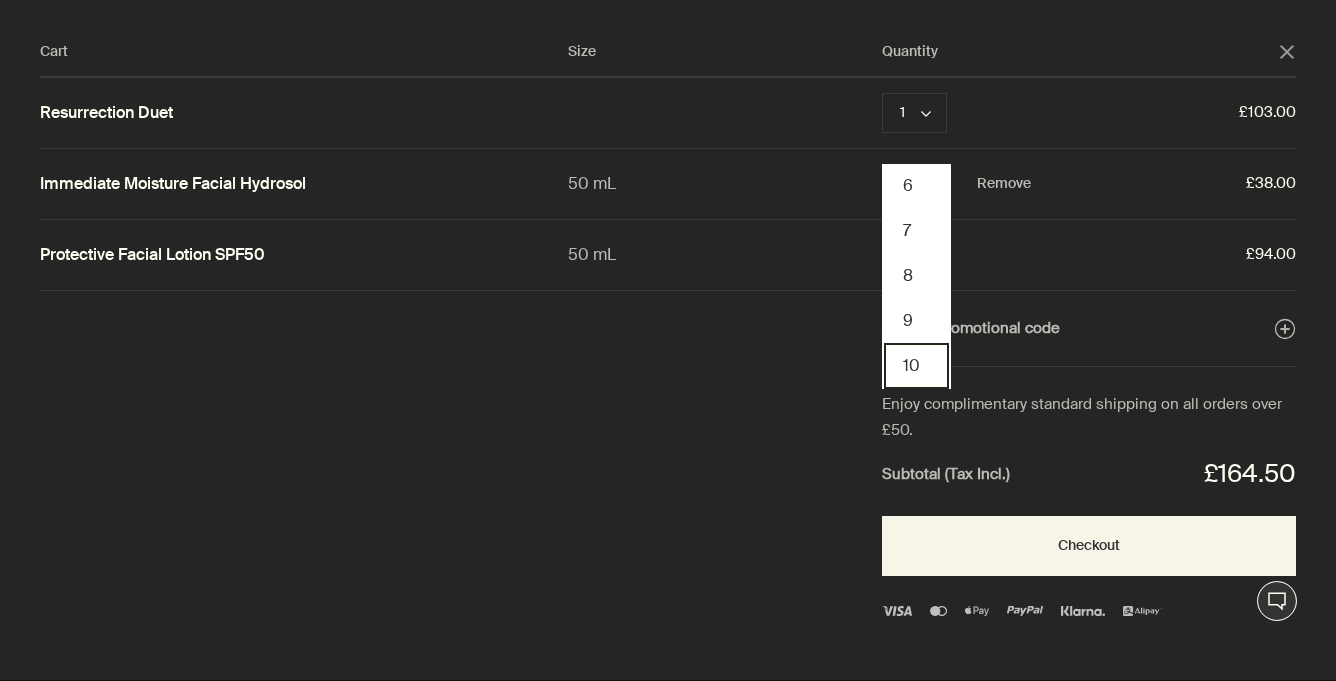 click on "10" at bounding box center (916, 365) 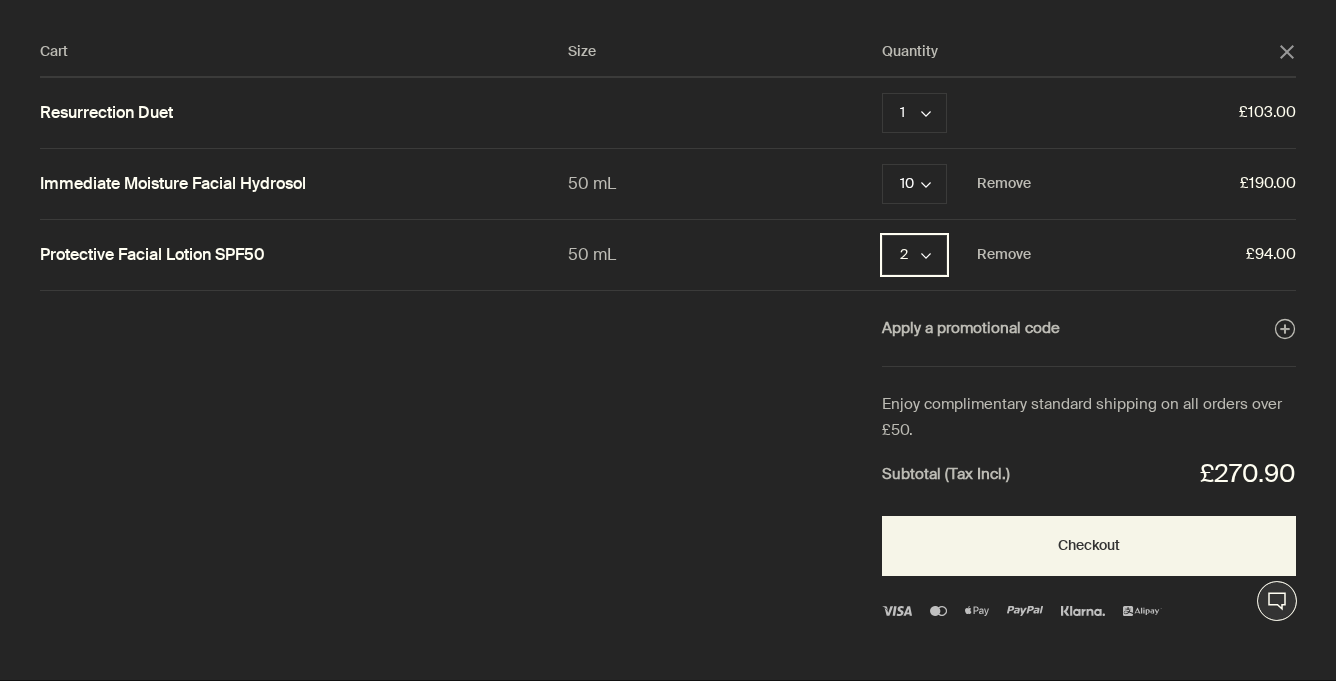 click on "chevron" 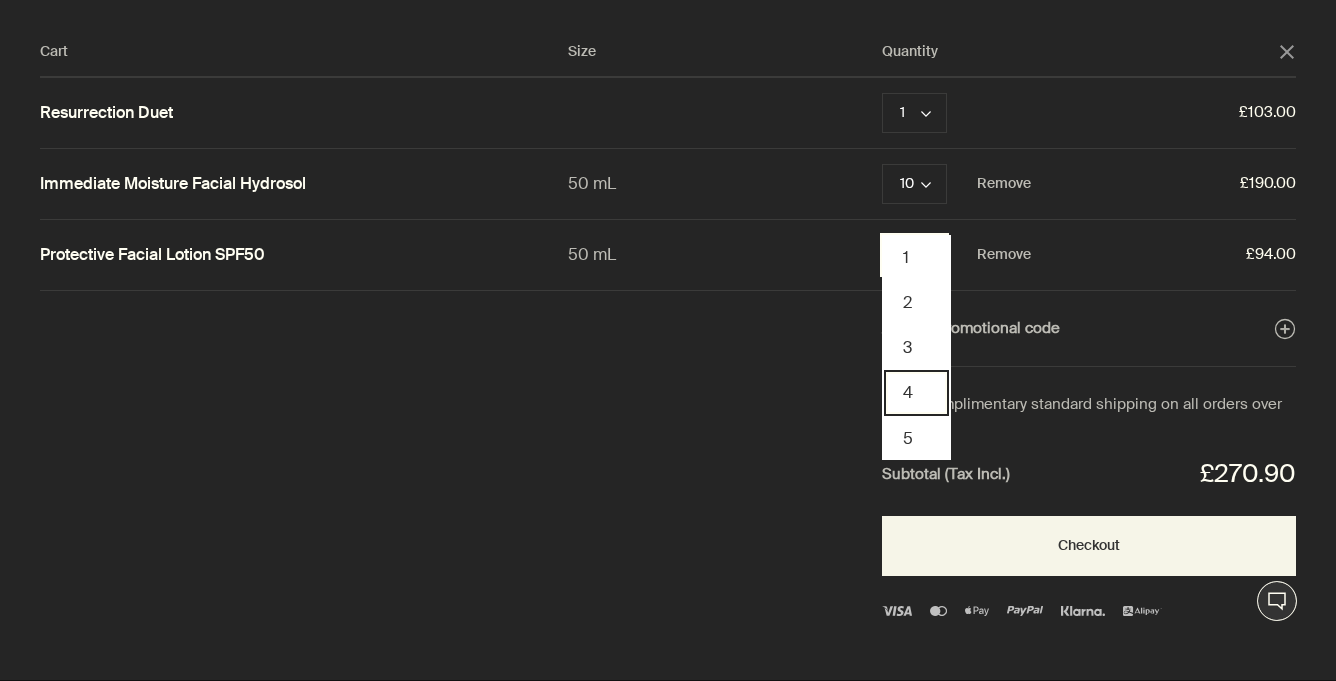 scroll, scrollTop: 227, scrollLeft: 0, axis: vertical 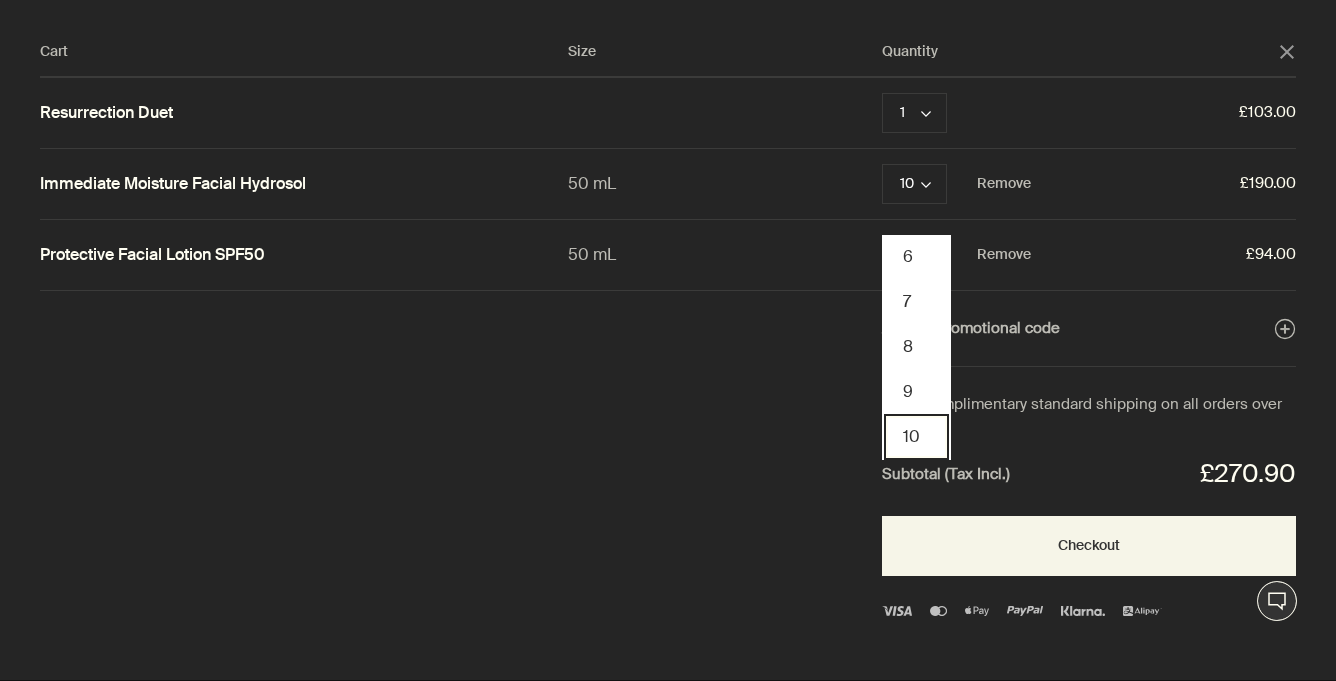 click on "10" at bounding box center [916, 436] 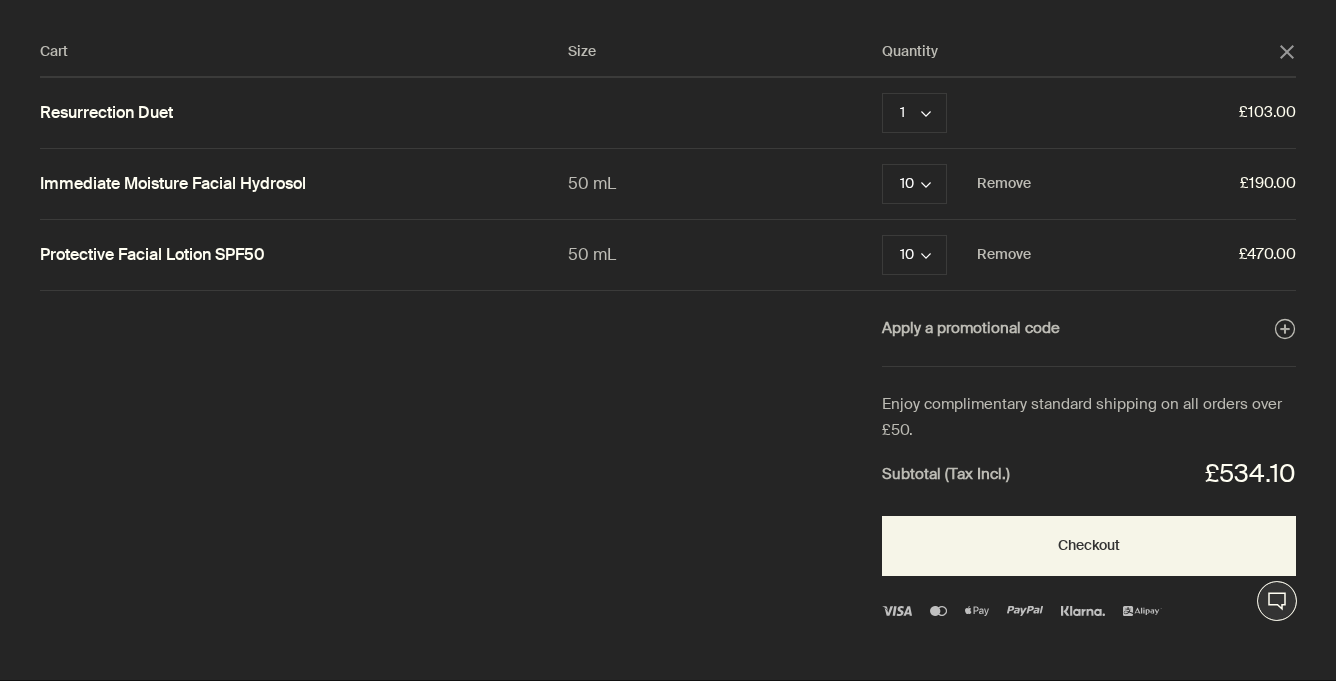 click 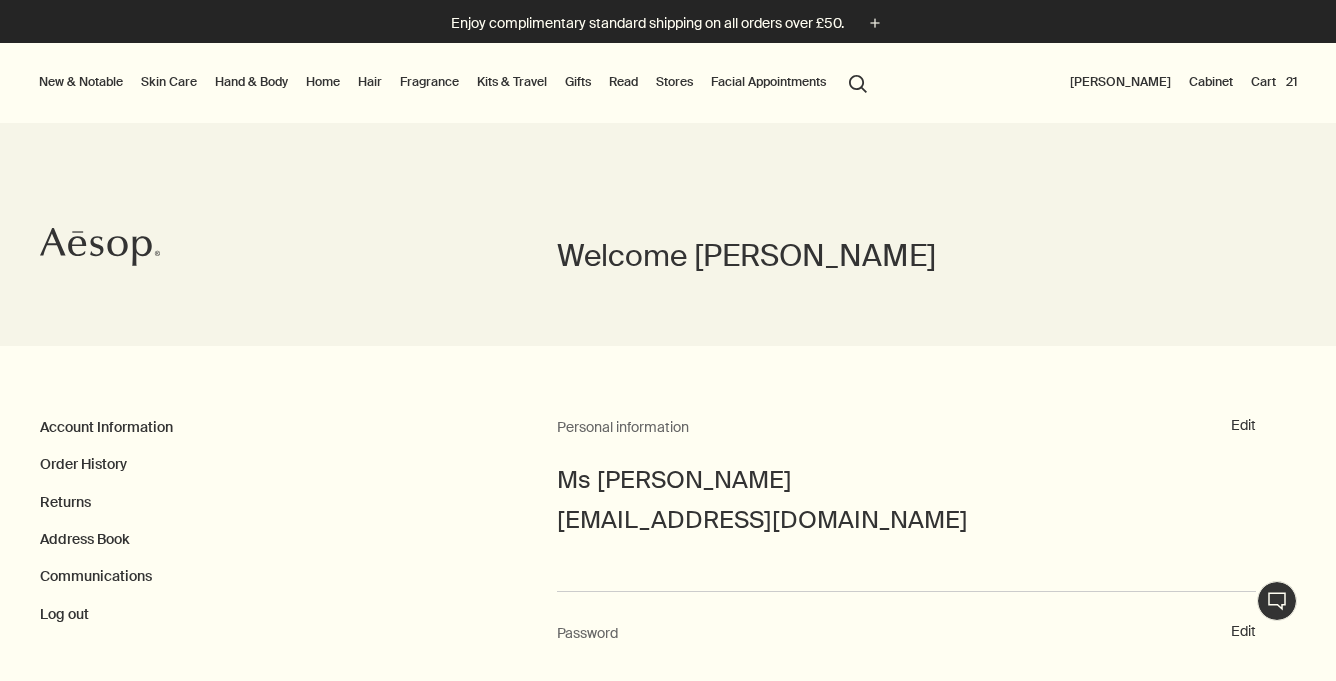 click on "search Search" at bounding box center [858, 82] 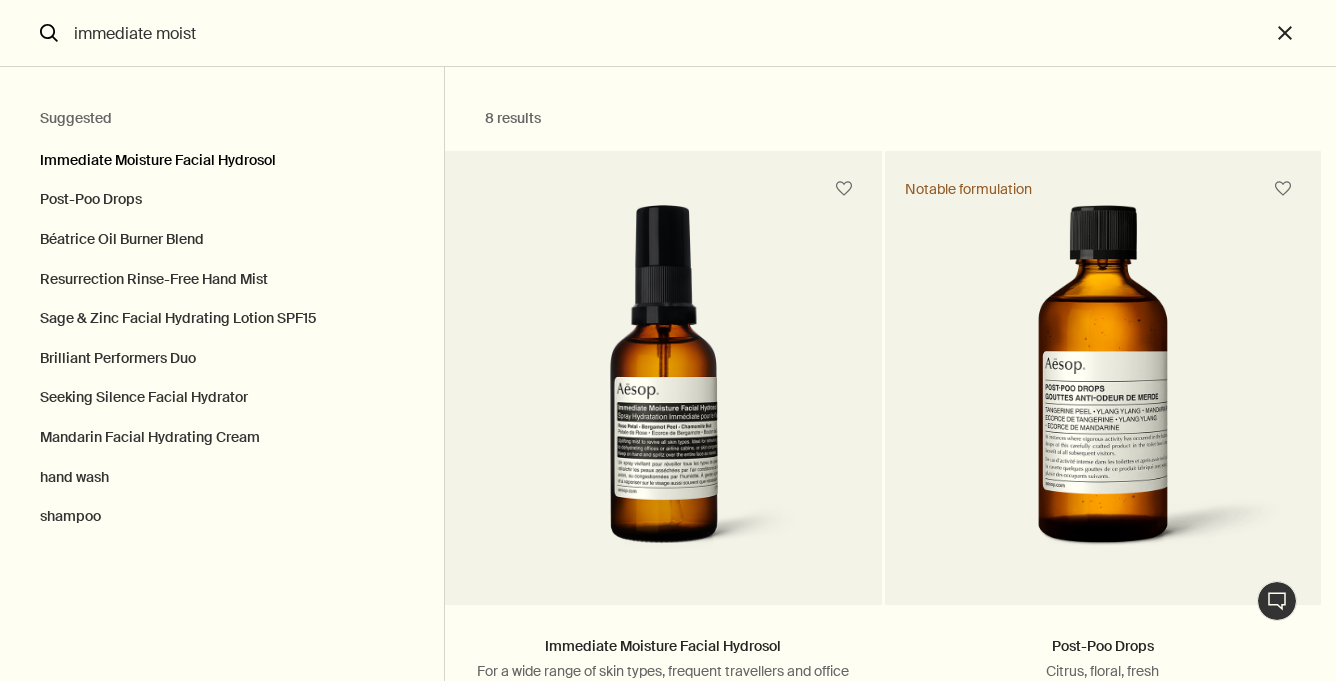 click on "Immediate Moisture Facial Hydrosol" at bounding box center [222, 156] 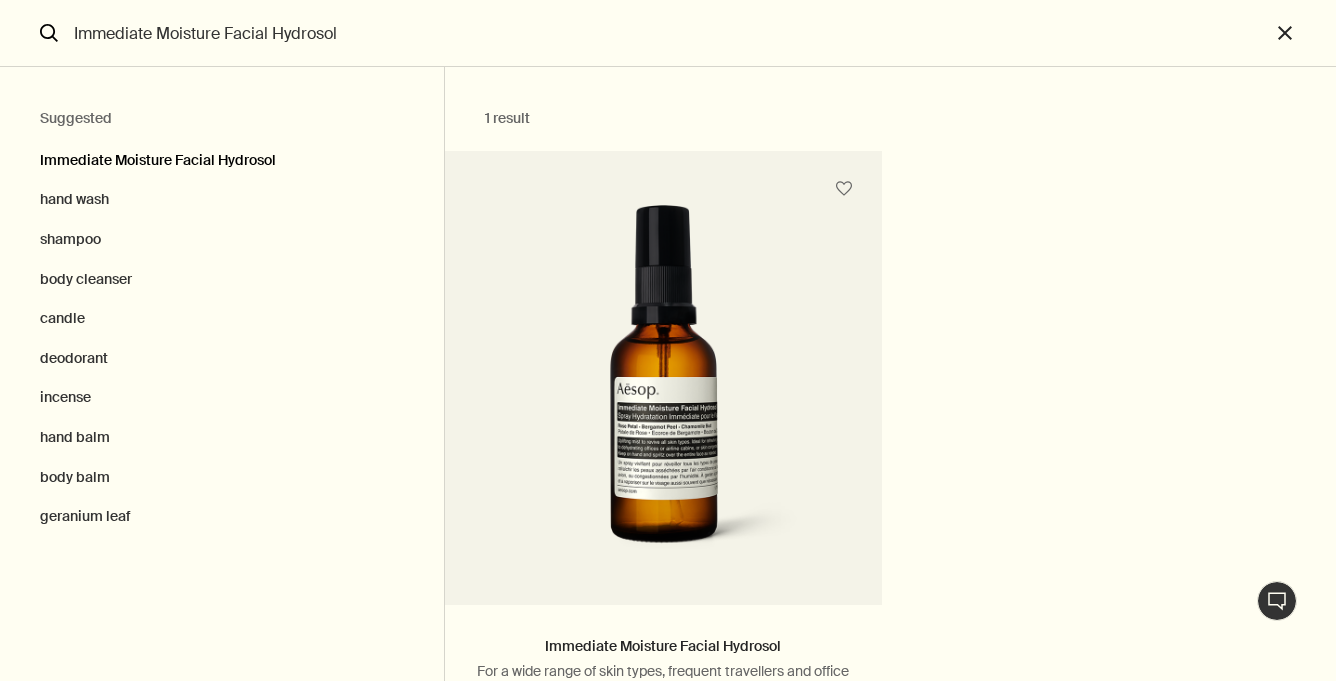 click on "Immediate Moisture Facial Hydrosol" at bounding box center [222, 156] 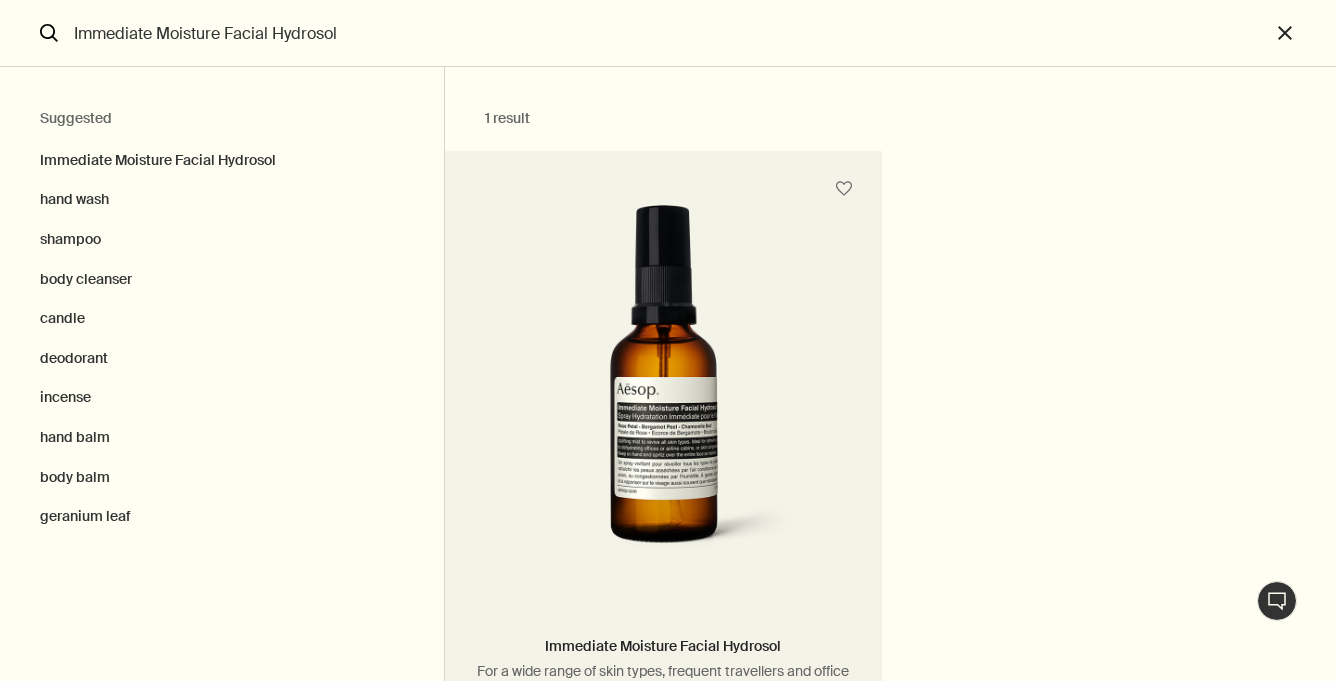 click at bounding box center (663, 390) 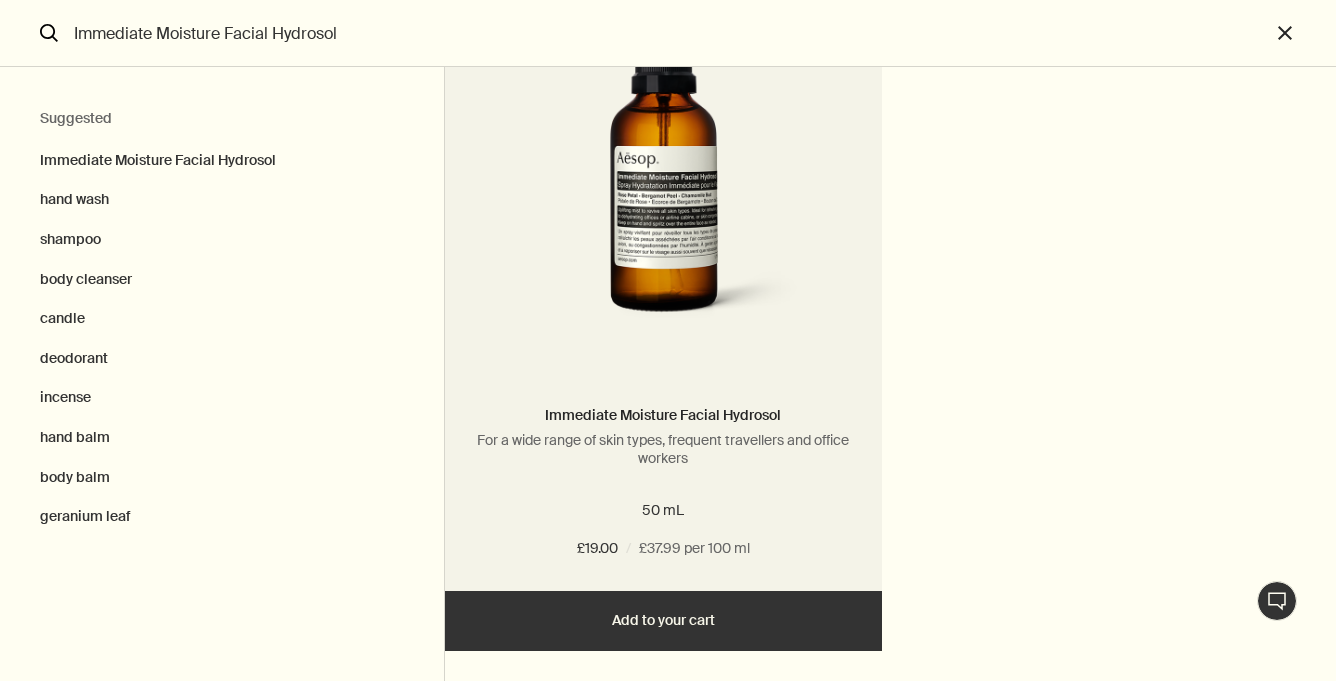 scroll, scrollTop: 241, scrollLeft: 0, axis: vertical 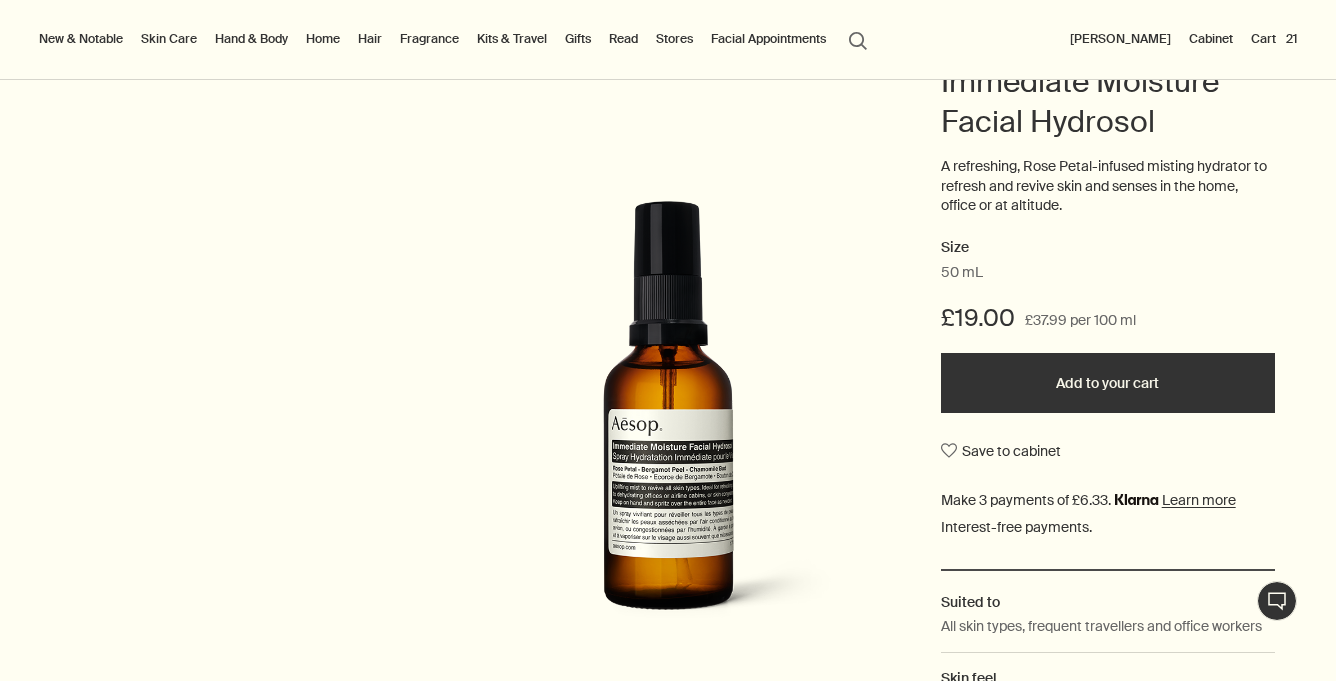 click on "Add to your cart" at bounding box center [1108, 383] 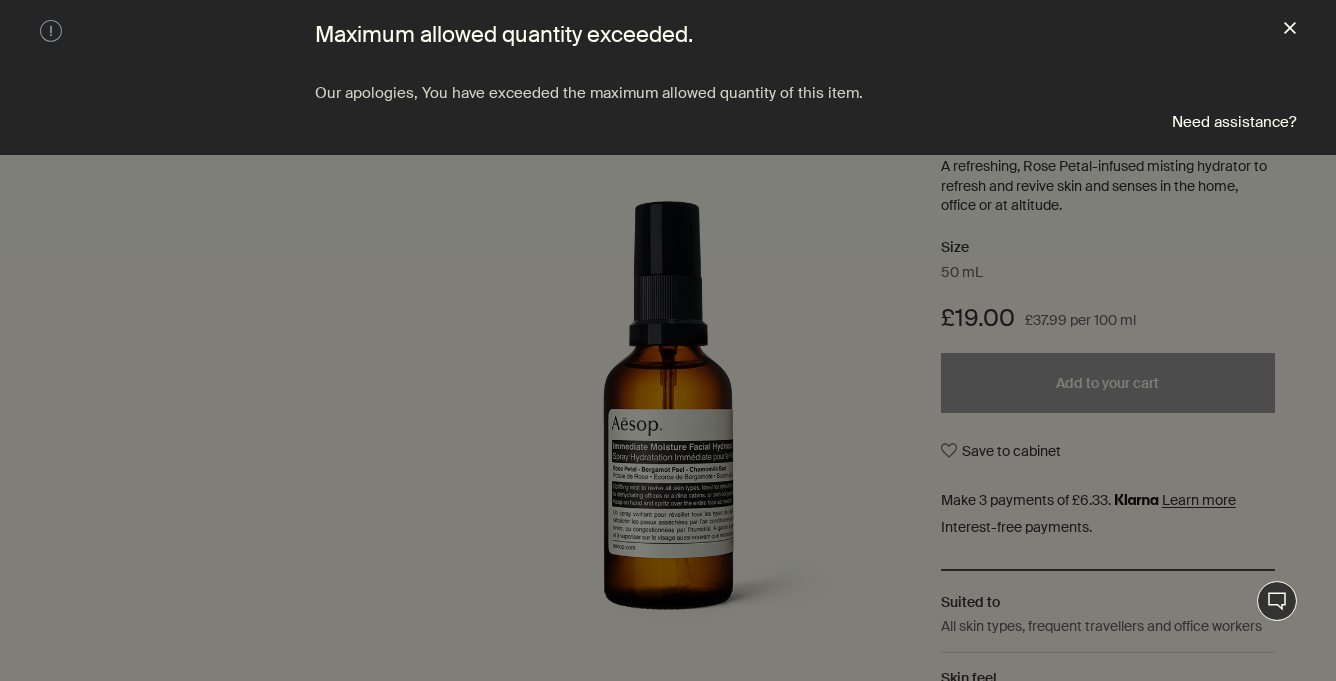 click on "close" at bounding box center [1290, 30] 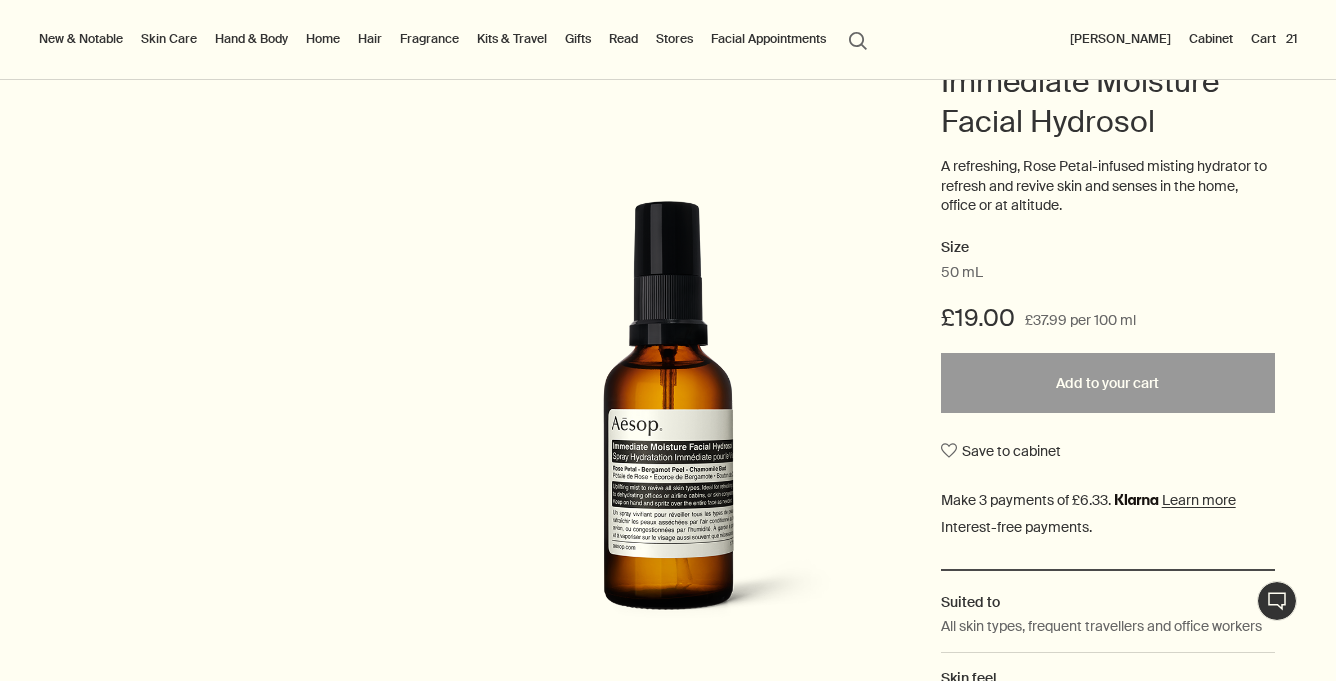 click on "Cart 21" at bounding box center [1274, 39] 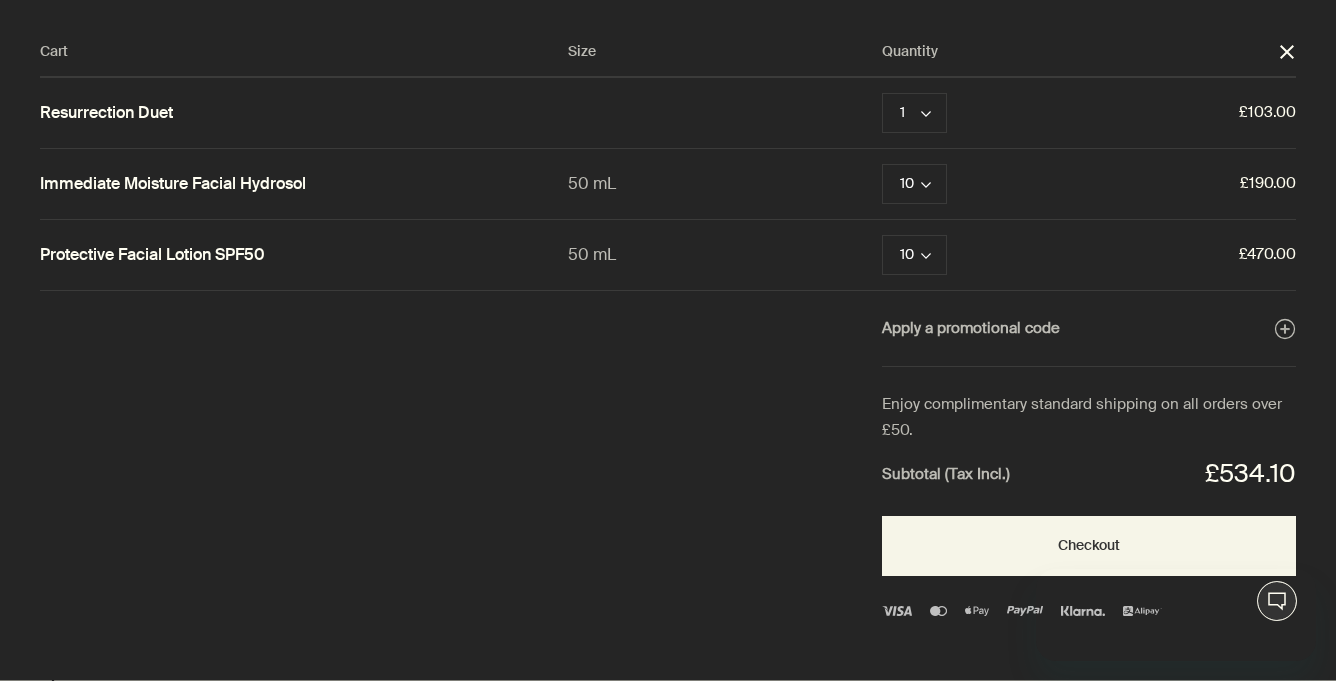 scroll, scrollTop: 0, scrollLeft: 0, axis: both 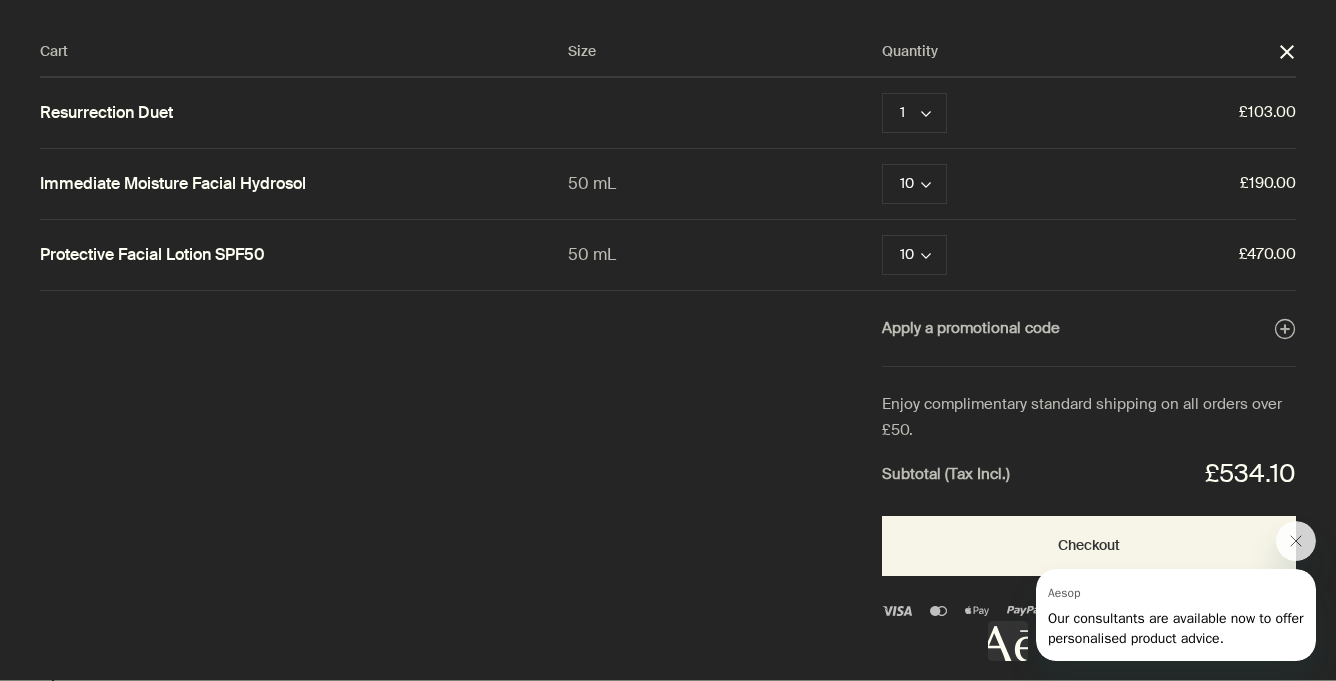 click at bounding box center [1152, 591] 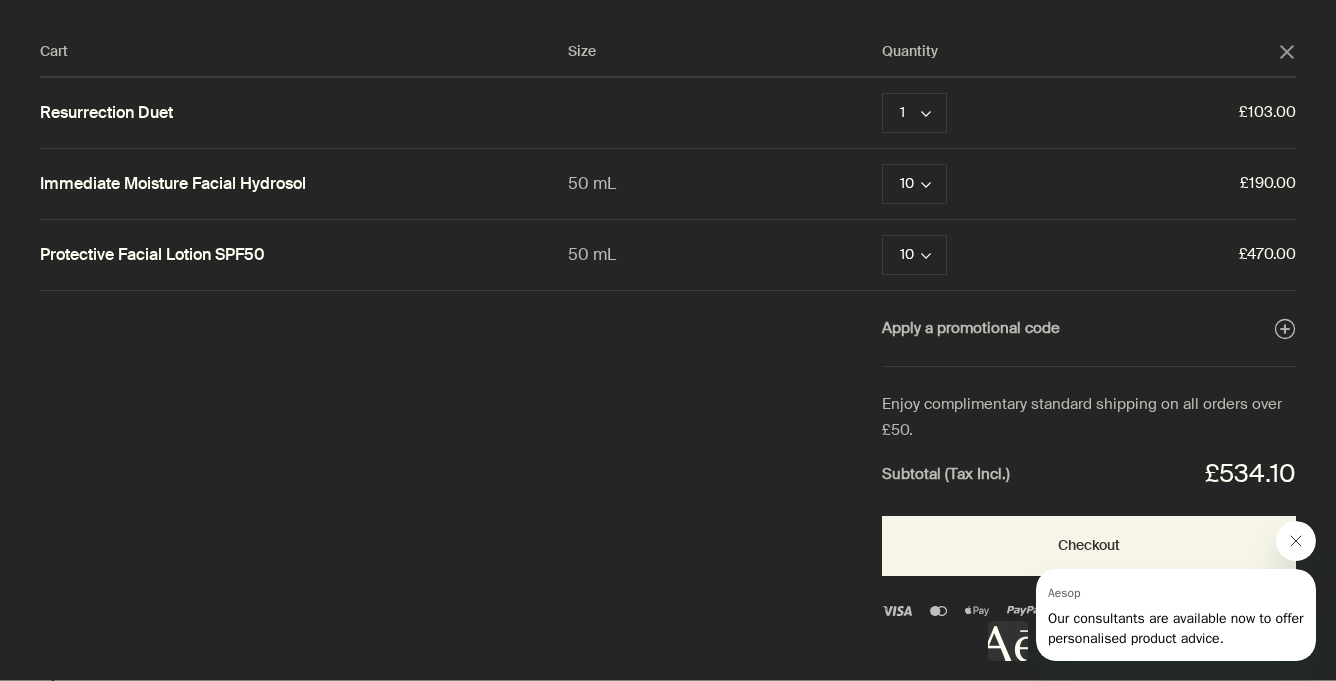 click at bounding box center [1296, 541] 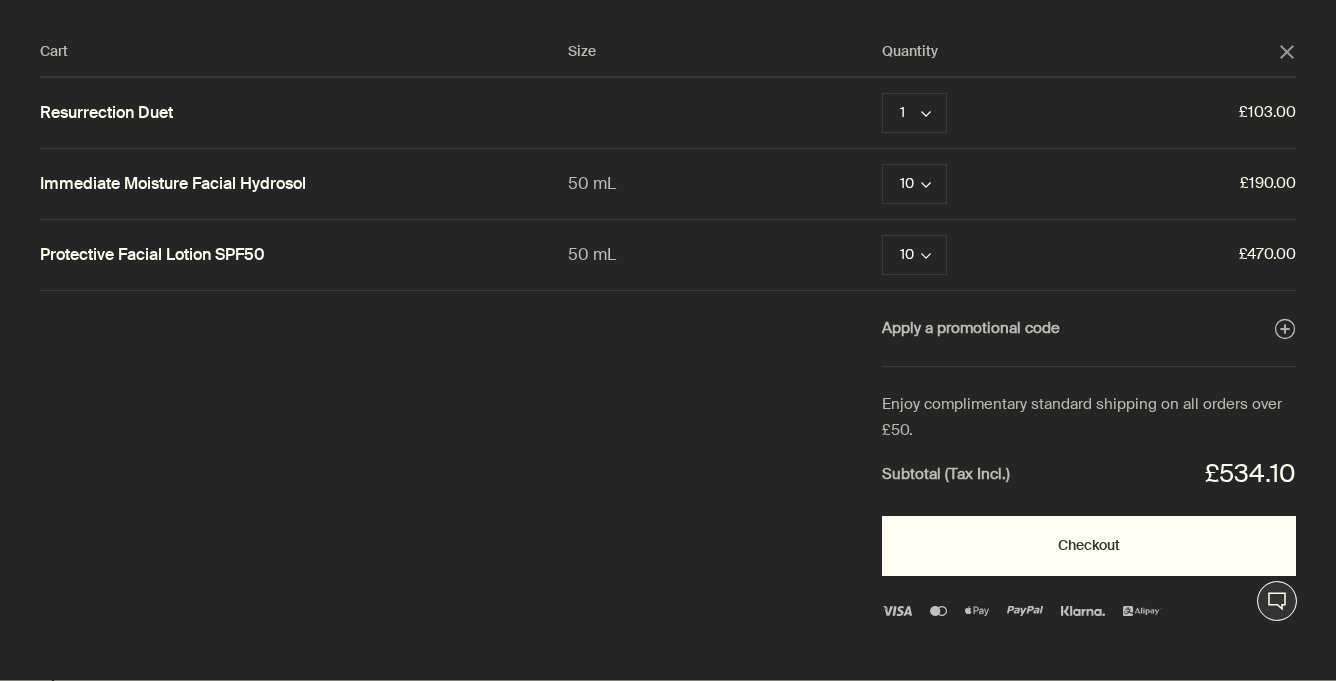 click on "Checkout" at bounding box center [1089, 546] 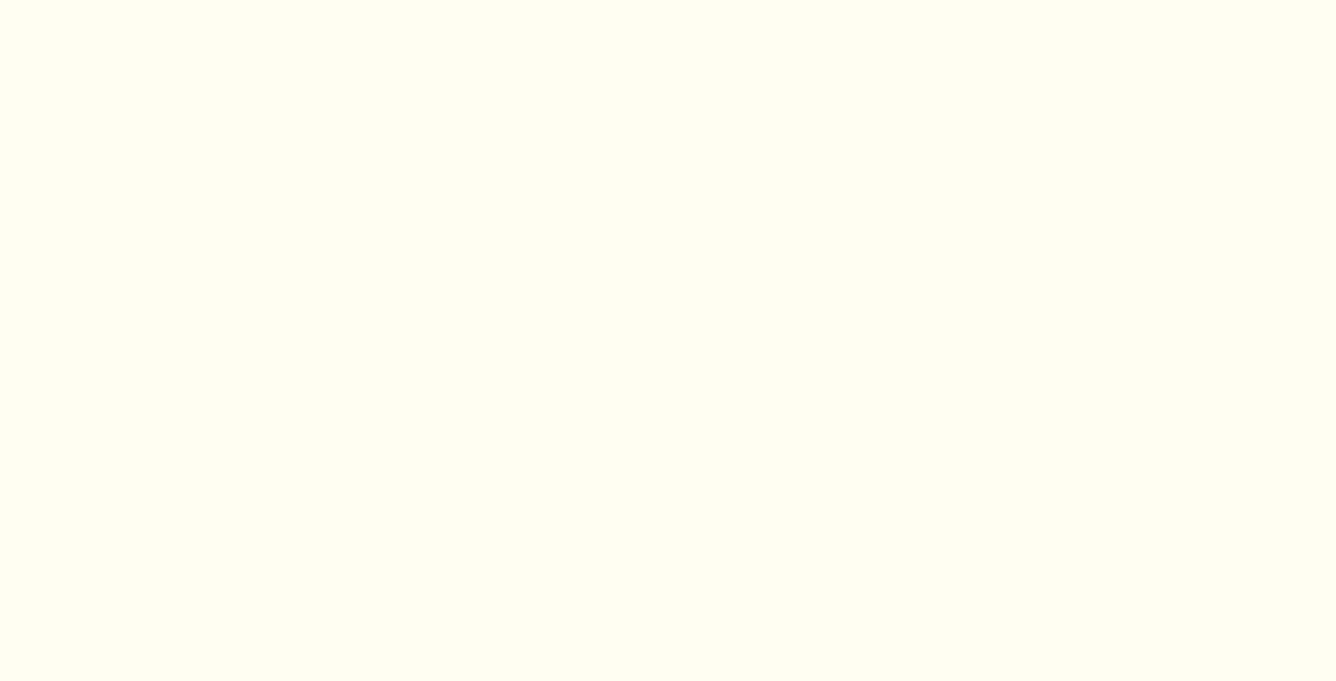 scroll, scrollTop: 0, scrollLeft: 0, axis: both 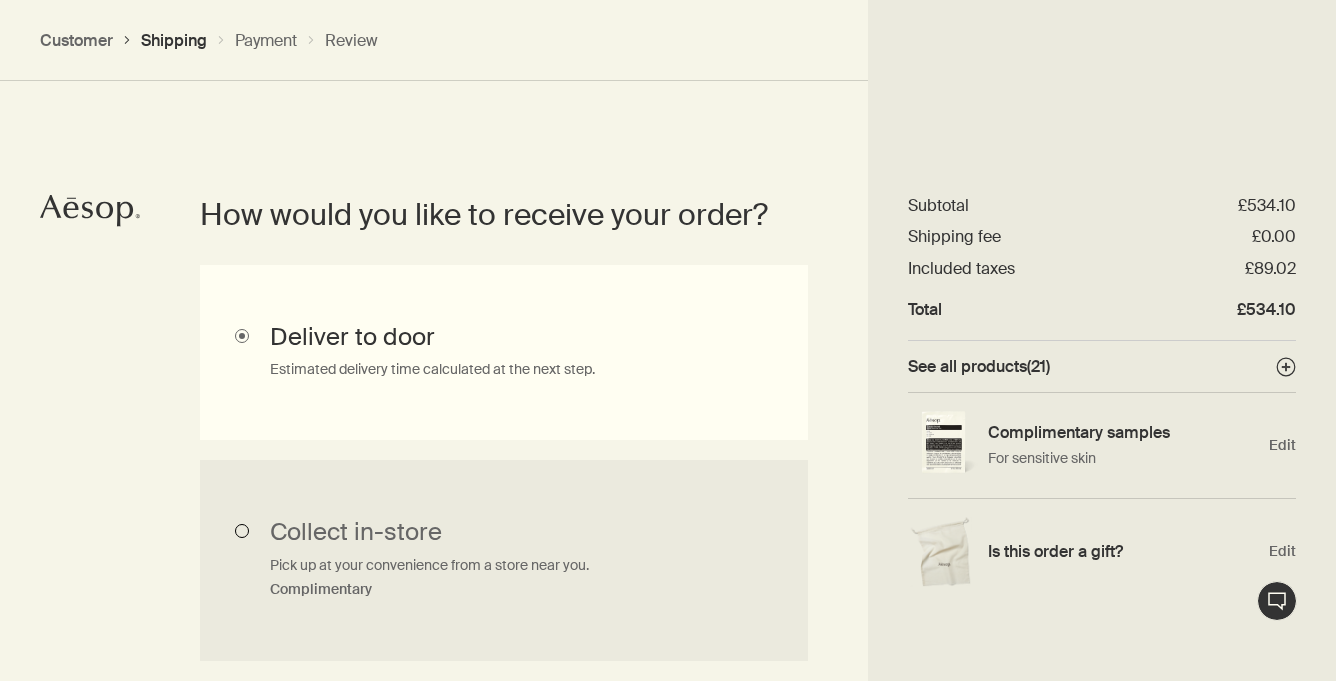 click on "Collect in-store Pick up at your convenience from a store near you. Complimentary" at bounding box center (504, 561) 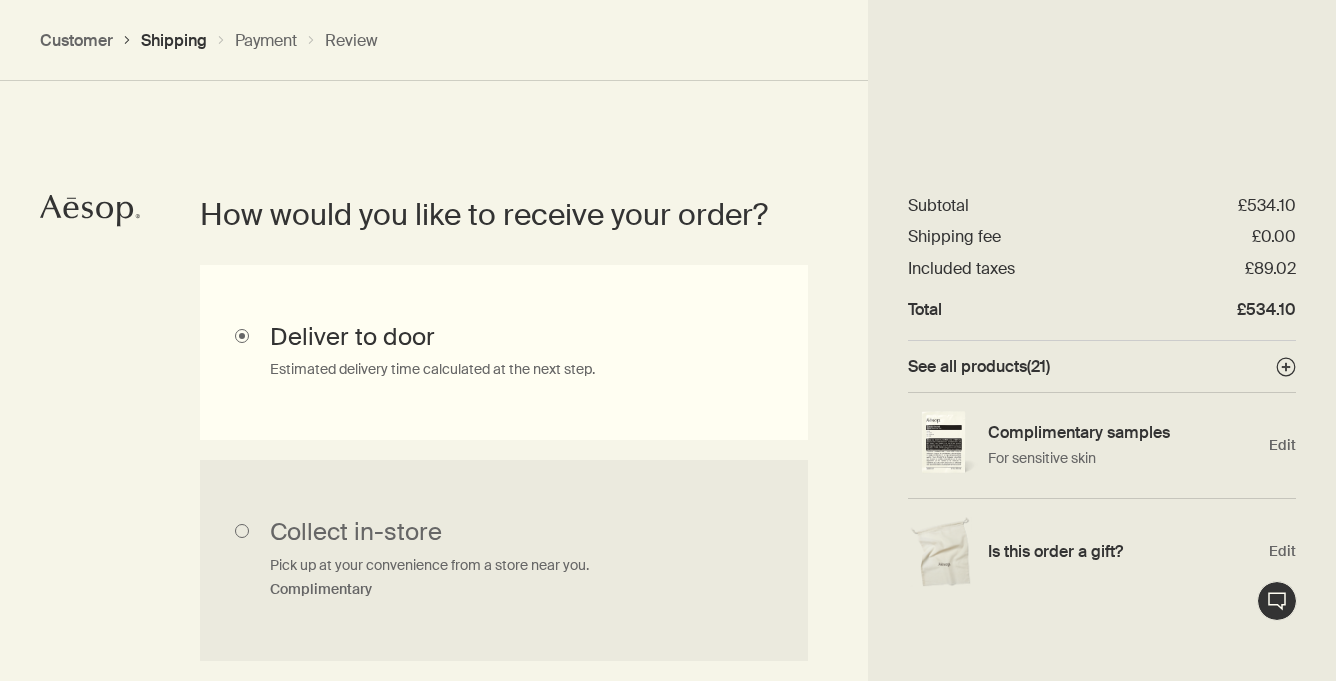 radio on "true" 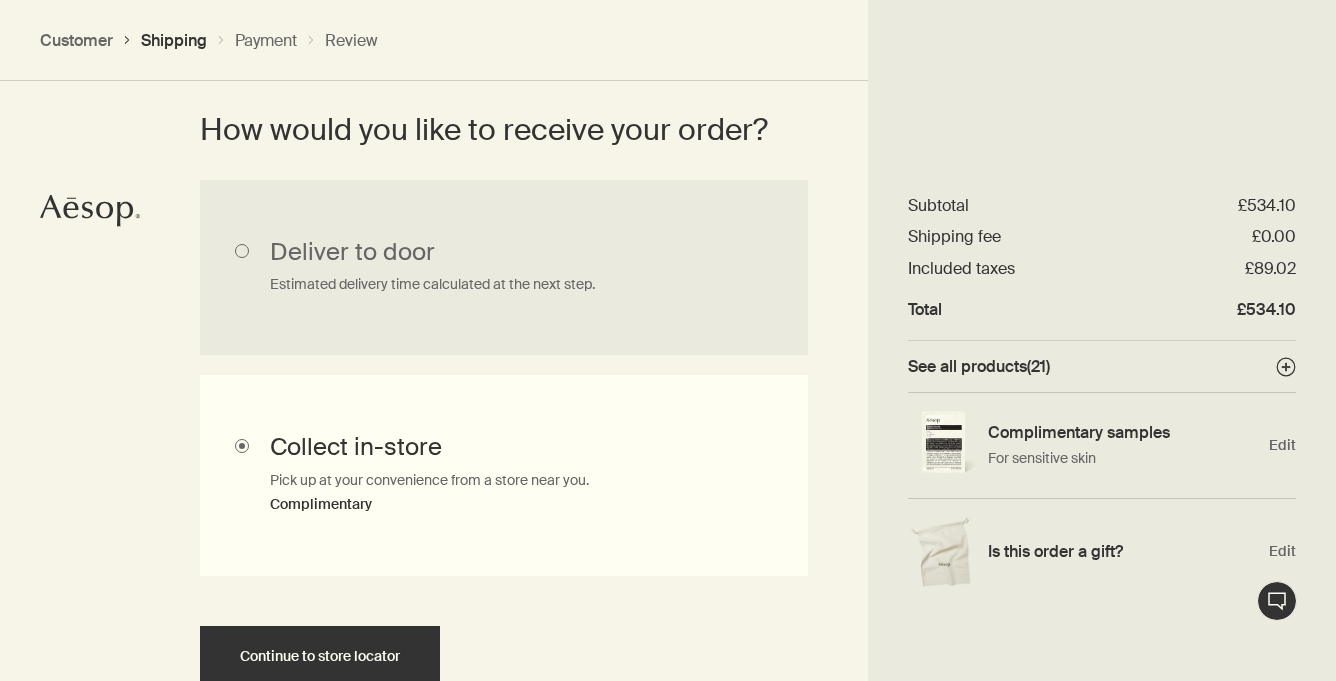 scroll, scrollTop: 671, scrollLeft: 0, axis: vertical 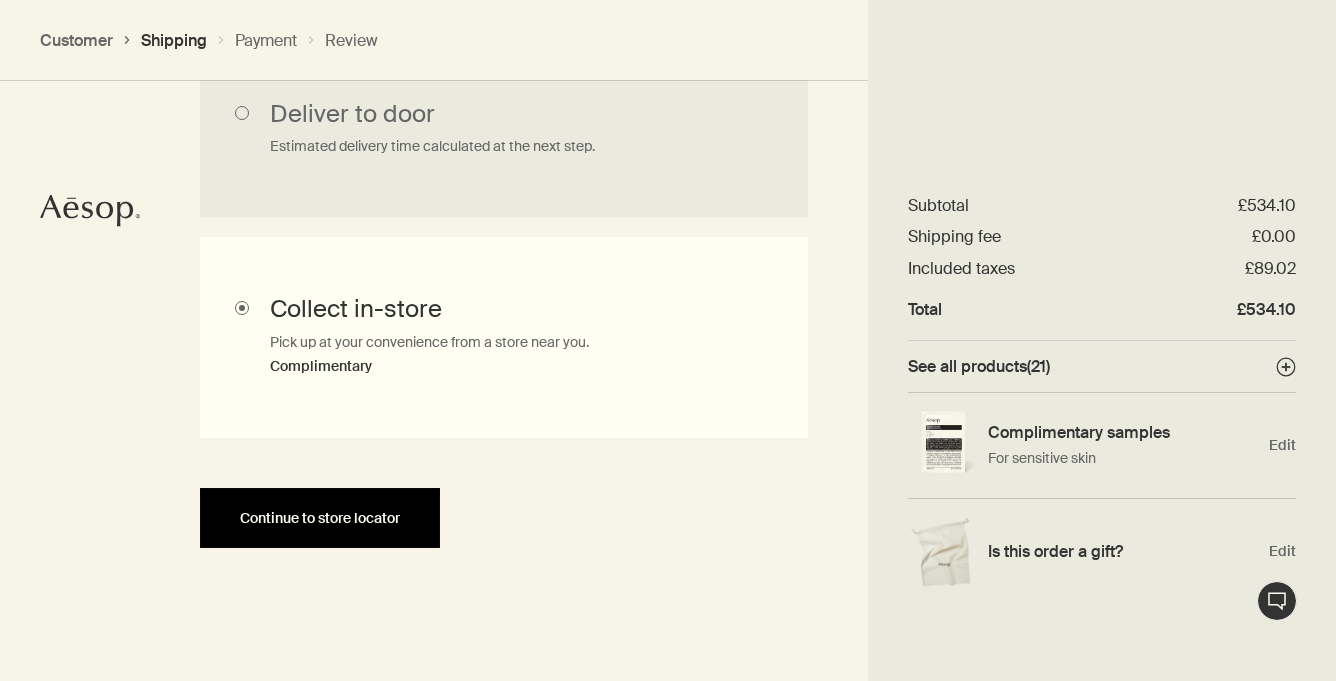 click on "Continue to store locator" at bounding box center (320, 518) 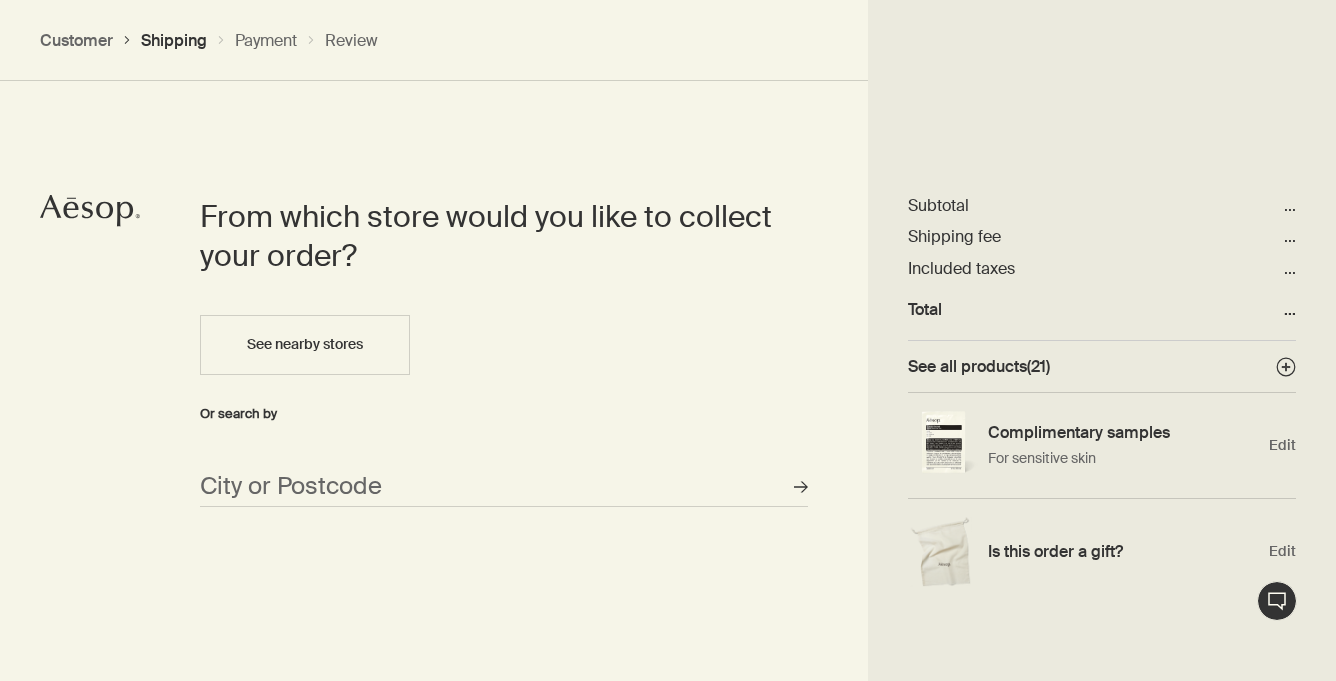 scroll, scrollTop: 865, scrollLeft: 0, axis: vertical 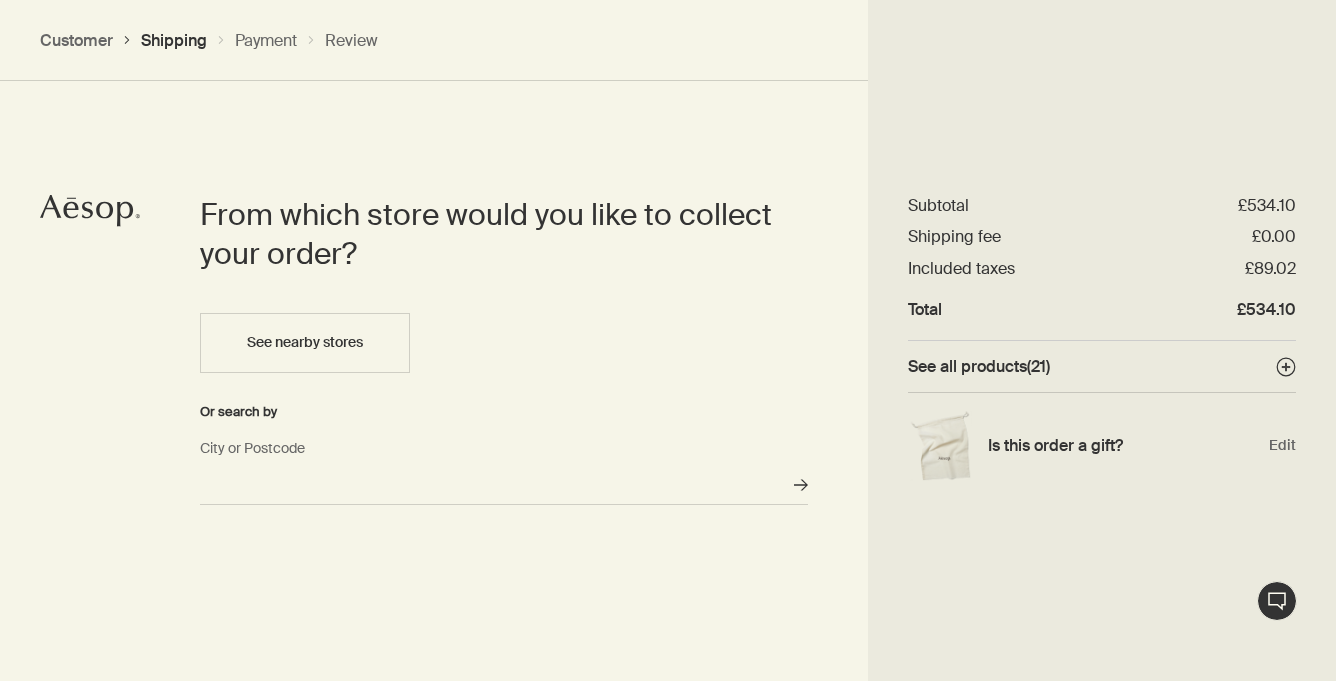 click on "City or Postcode" at bounding box center (504, 485) 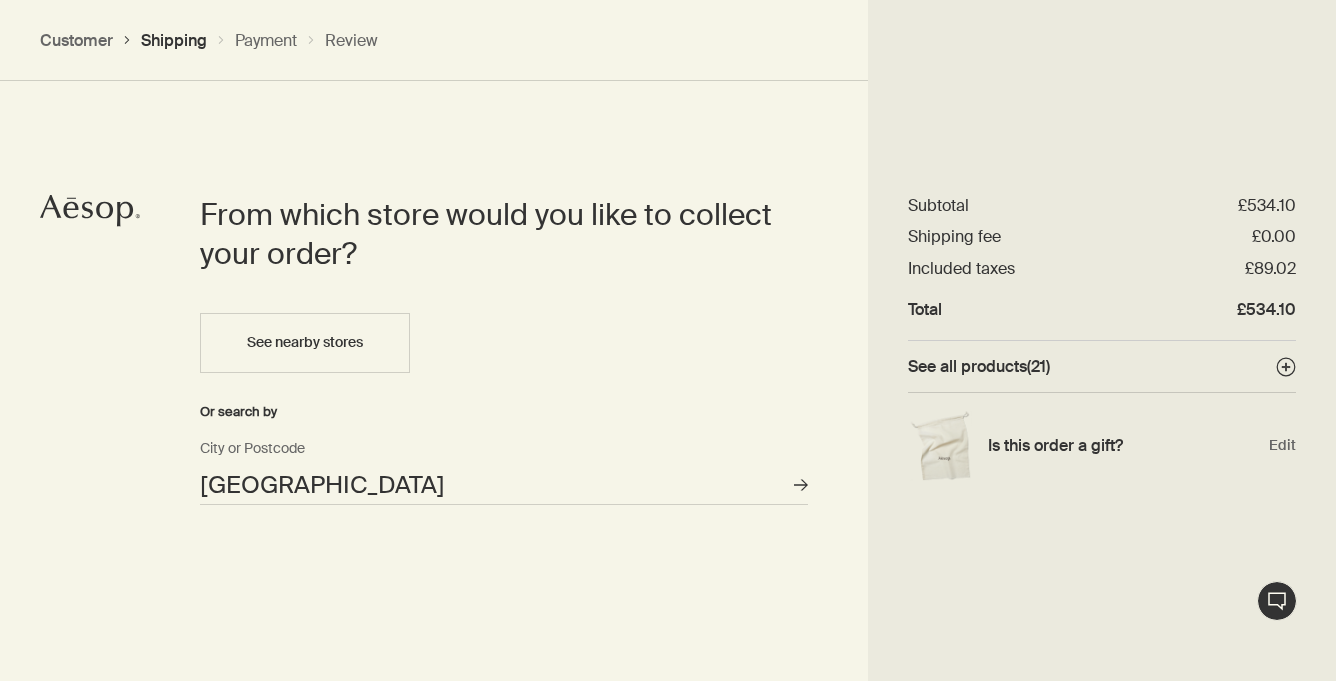 type on "Stratford, London" 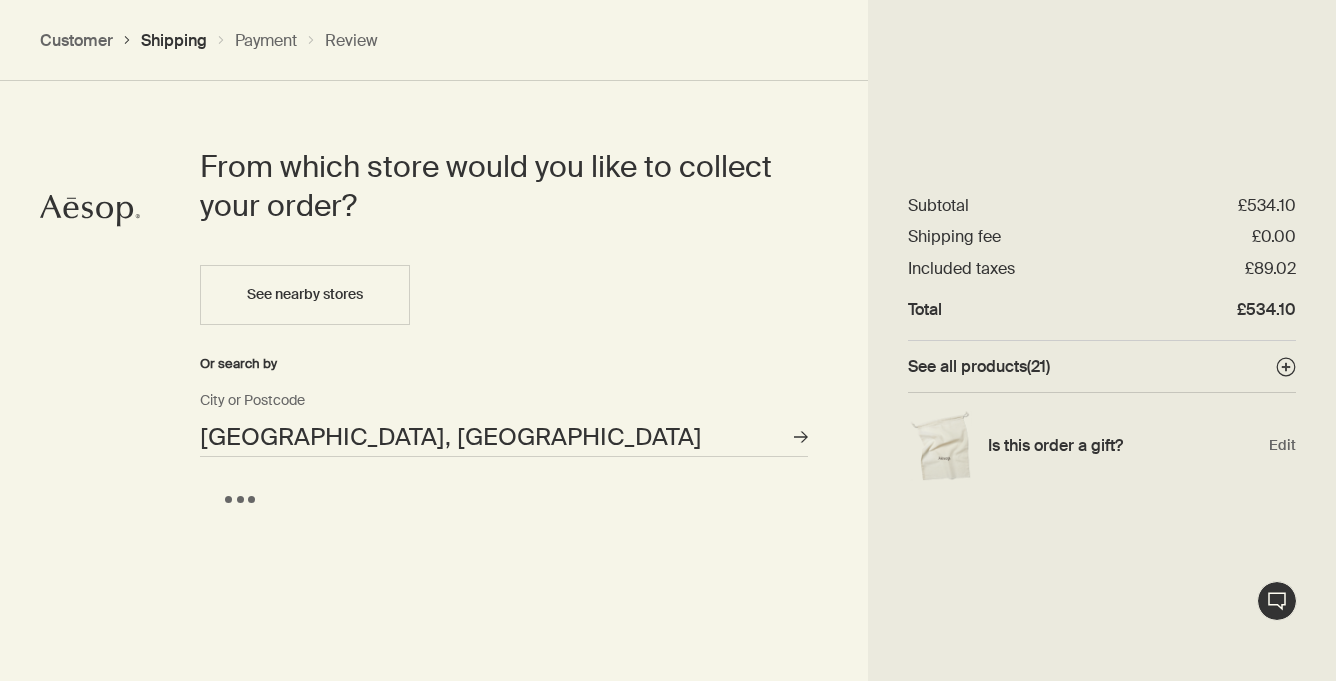 scroll, scrollTop: 927, scrollLeft: 0, axis: vertical 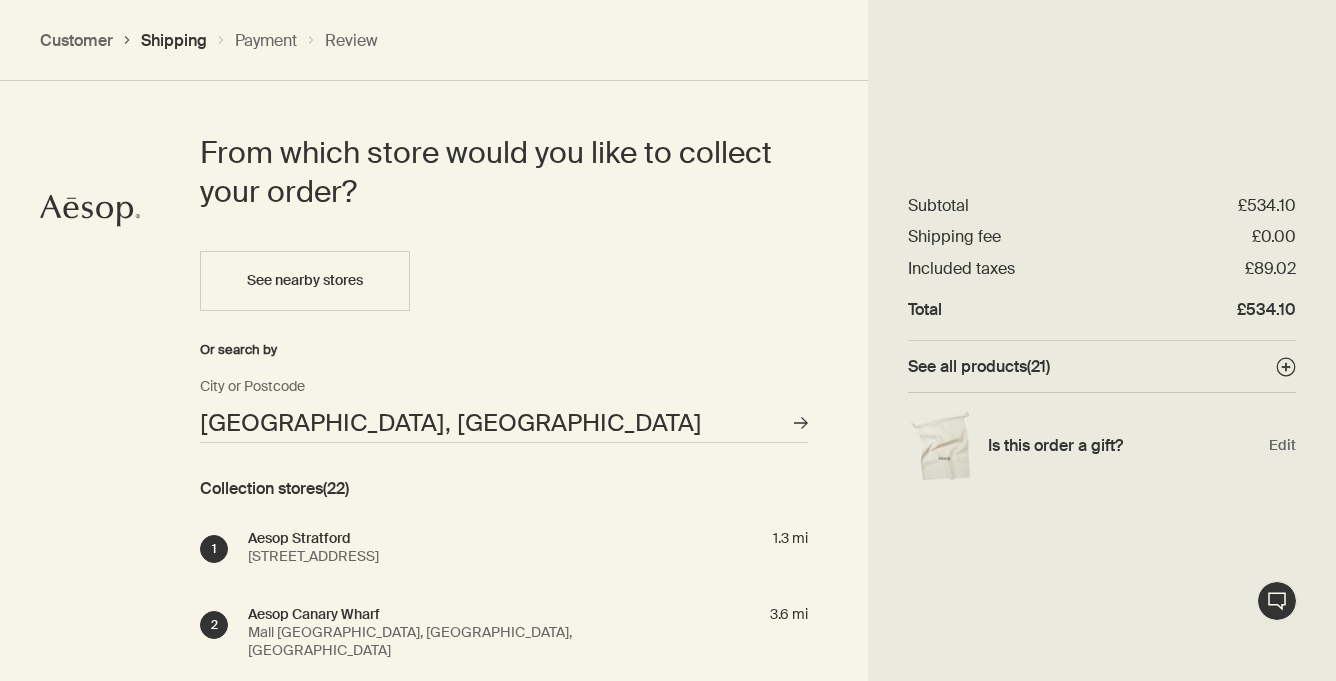 click on "Unit SU1048, Westfield Stratford City, Montfichet Road, London, E20 1EJ" at bounding box center [321, 556] 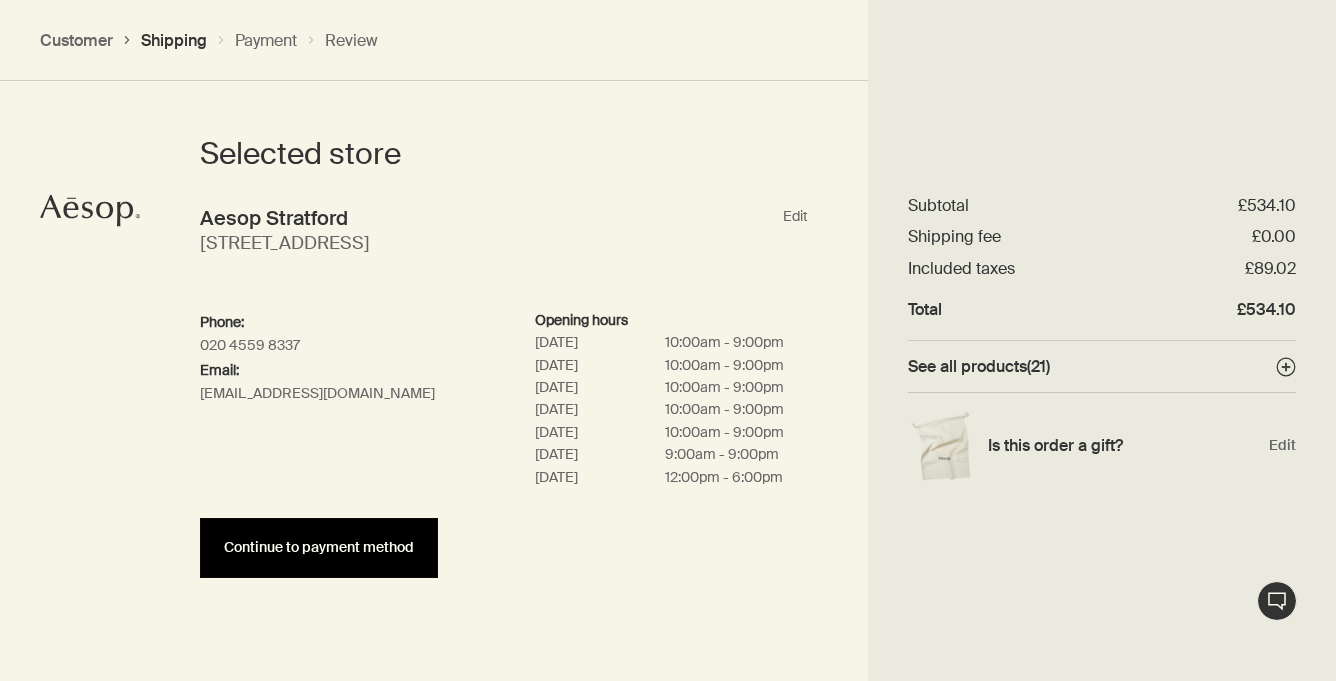 click on "Continue to payment method" at bounding box center (319, 547) 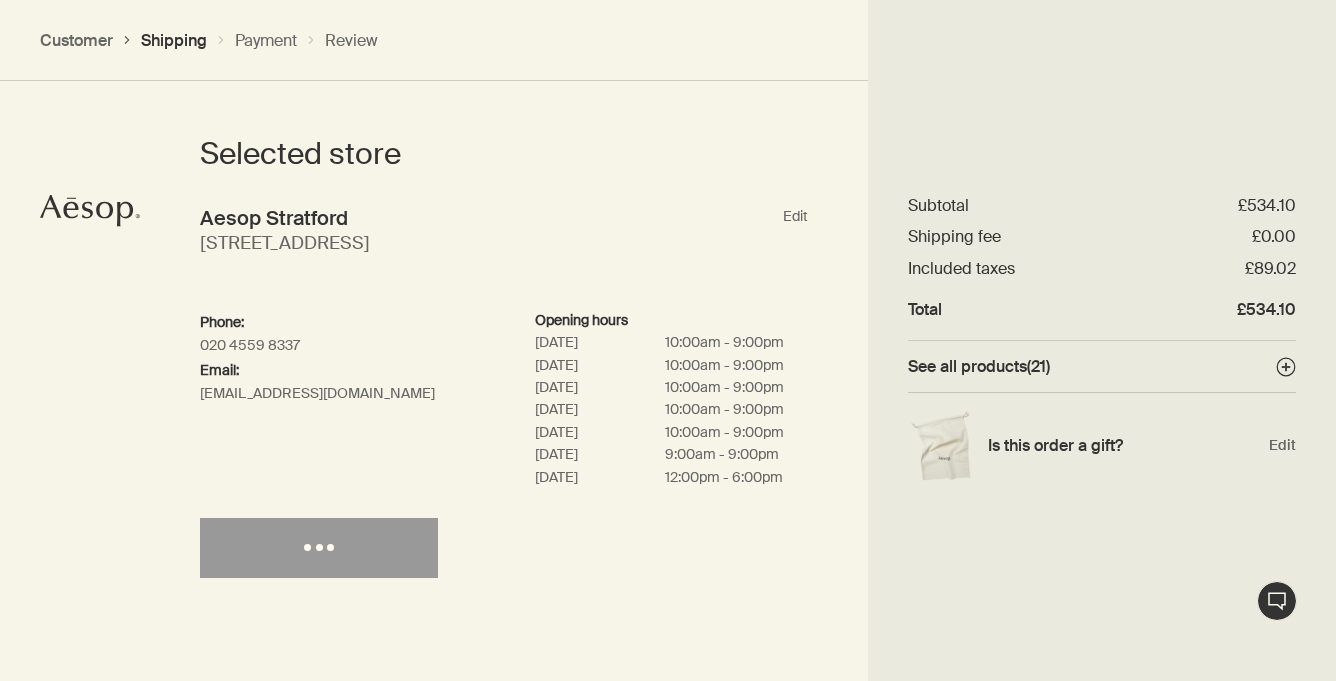 select on "GB" 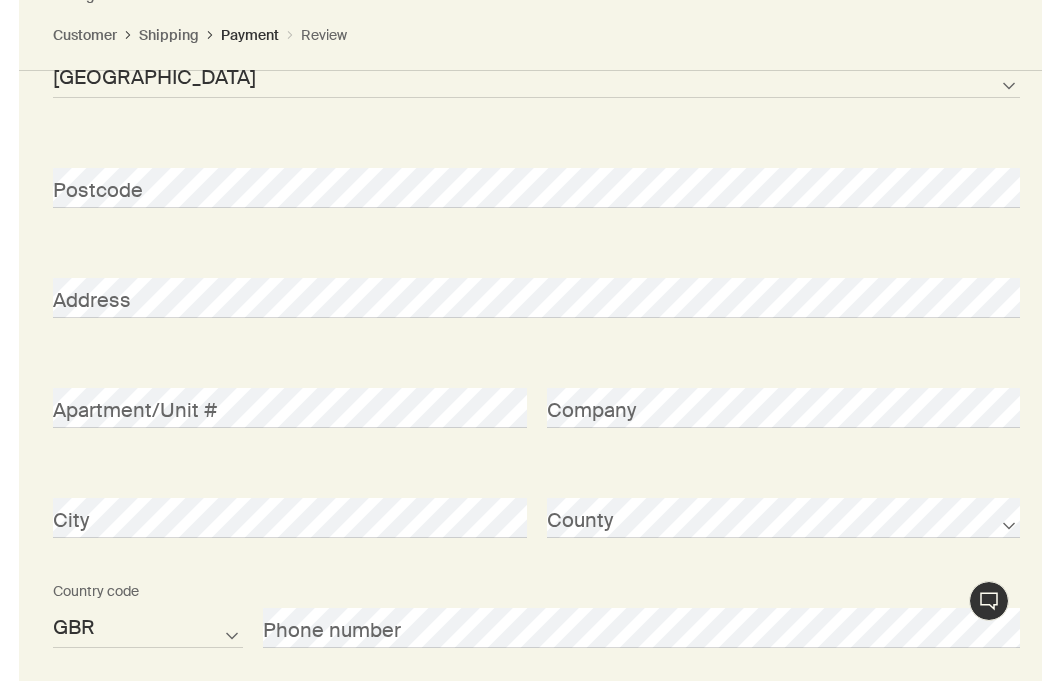 scroll, scrollTop: 1875, scrollLeft: 0, axis: vertical 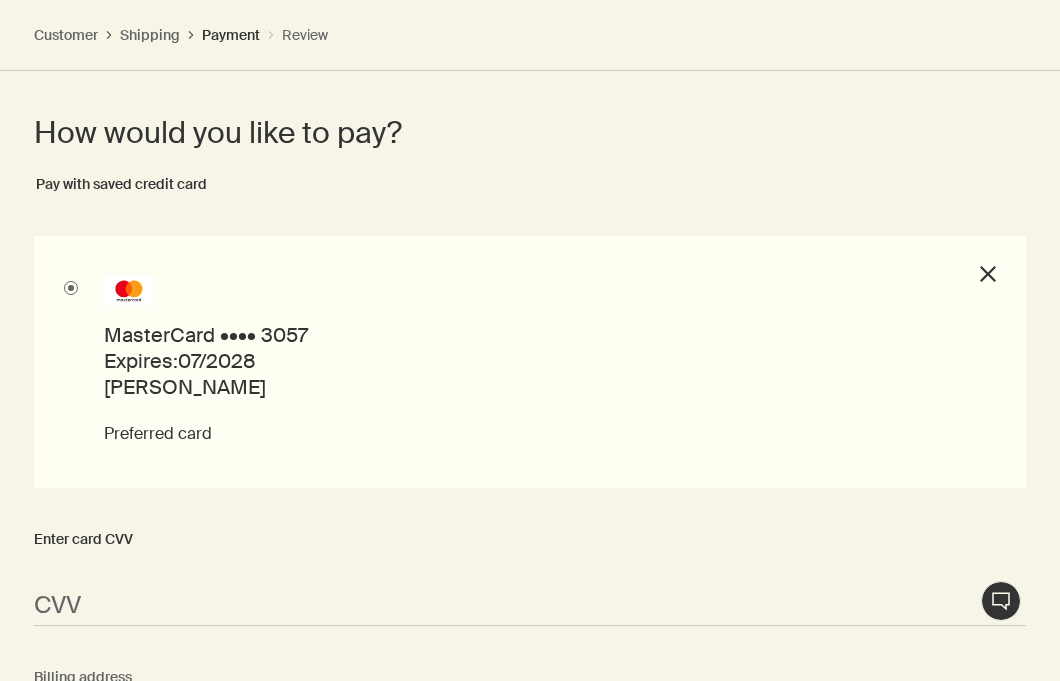 click on "close" at bounding box center (988, 277) 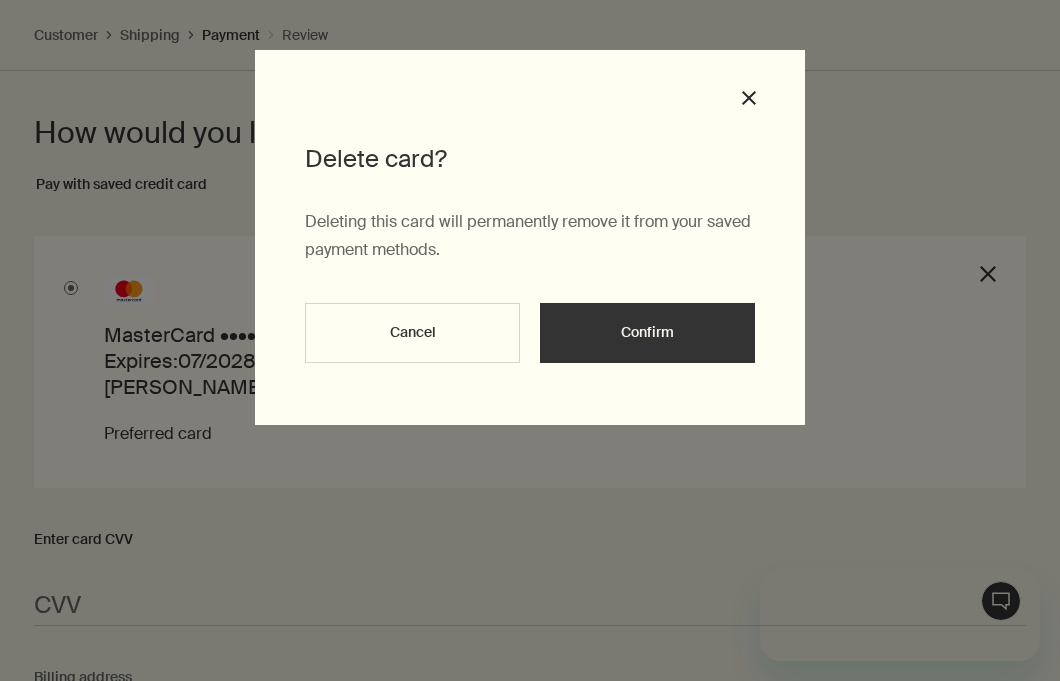 scroll, scrollTop: 0, scrollLeft: 0, axis: both 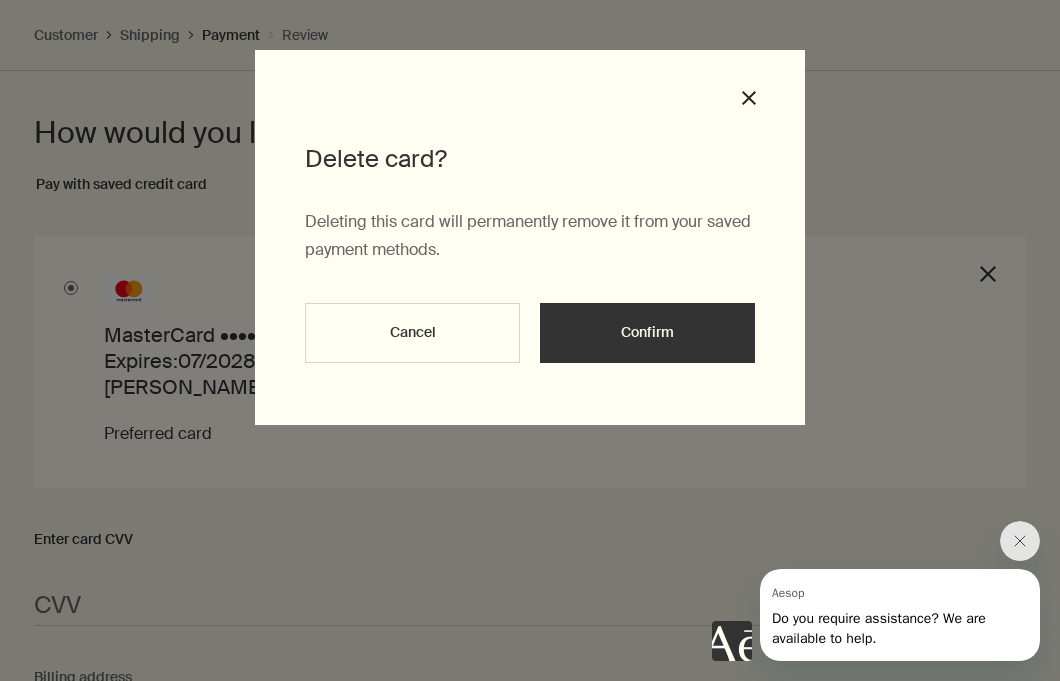 click on "close" at bounding box center [749, 101] 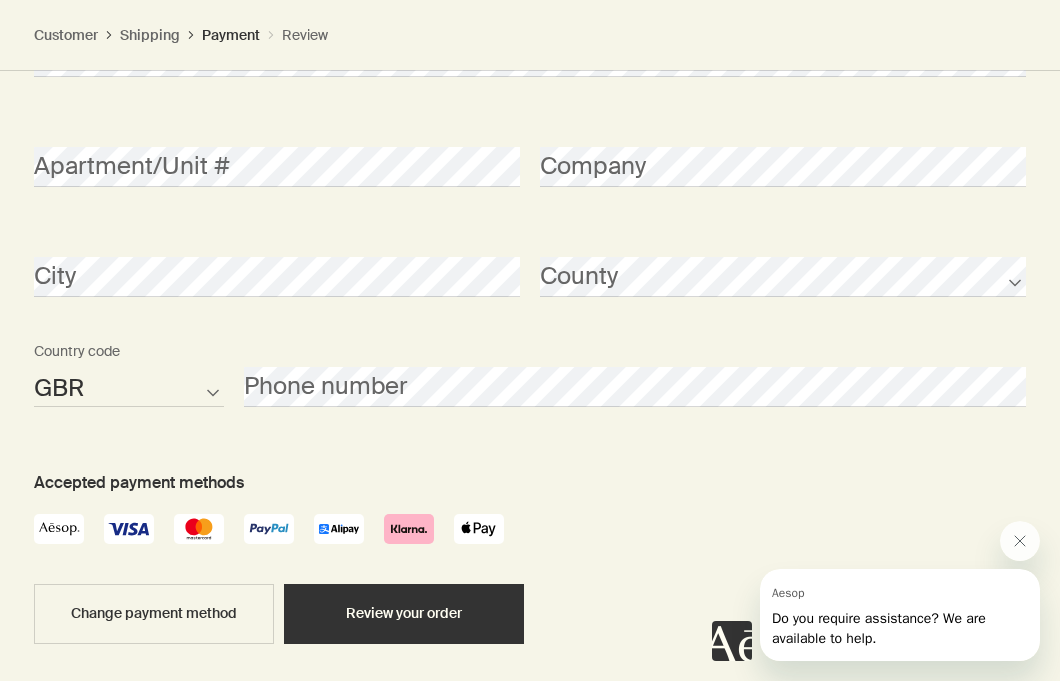 scroll, scrollTop: 2831, scrollLeft: 0, axis: vertical 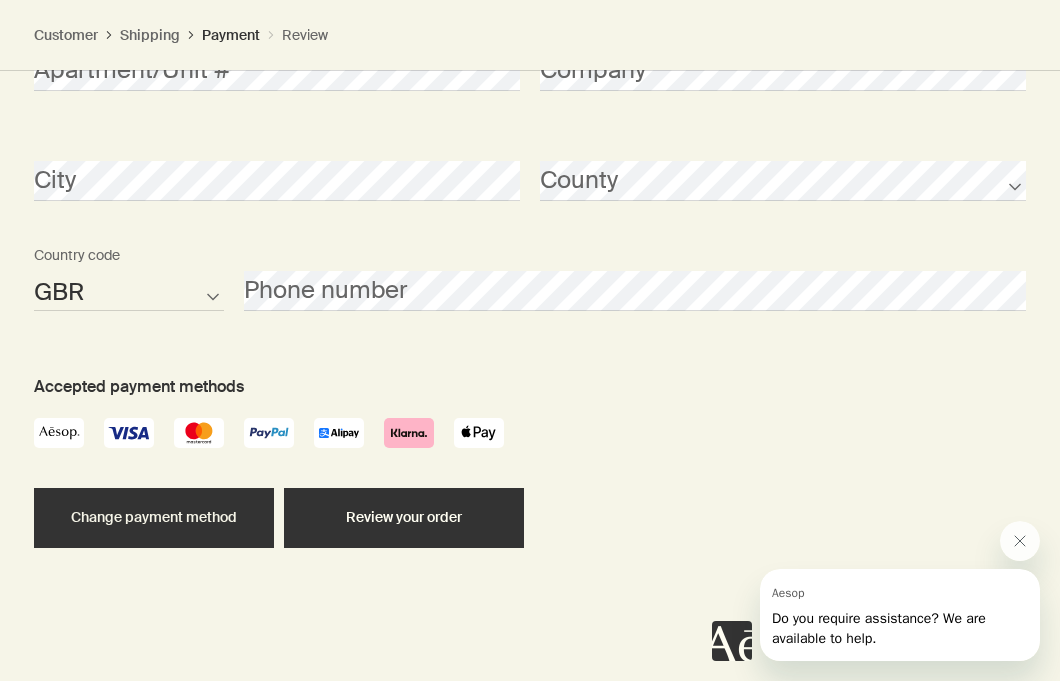 click on "Change payment method" at bounding box center [154, 518] 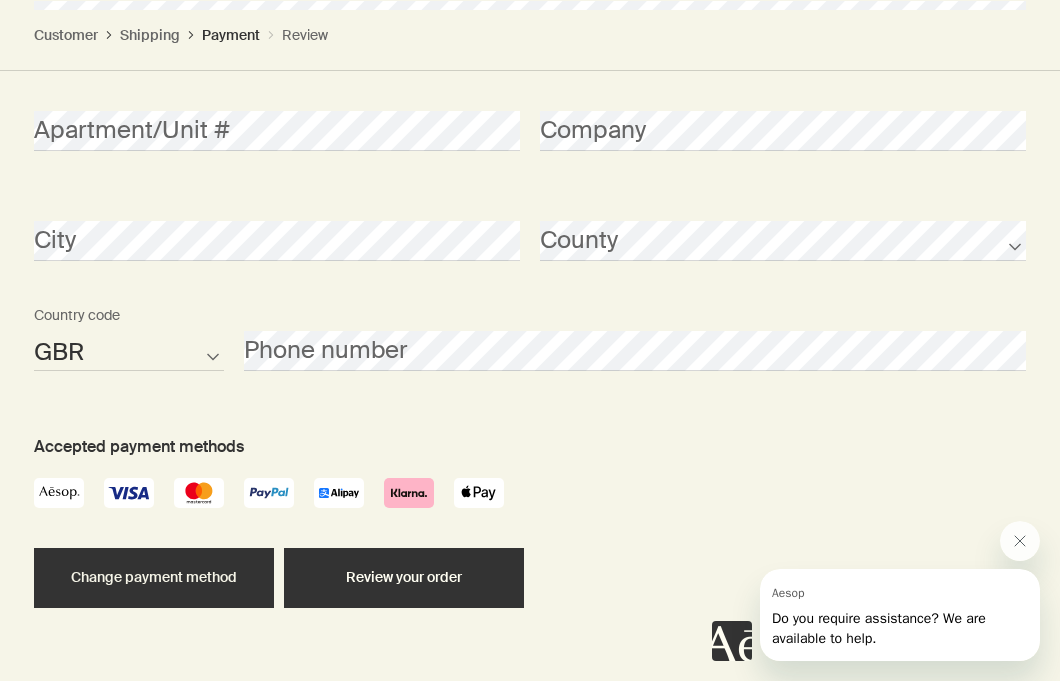 select on "GB" 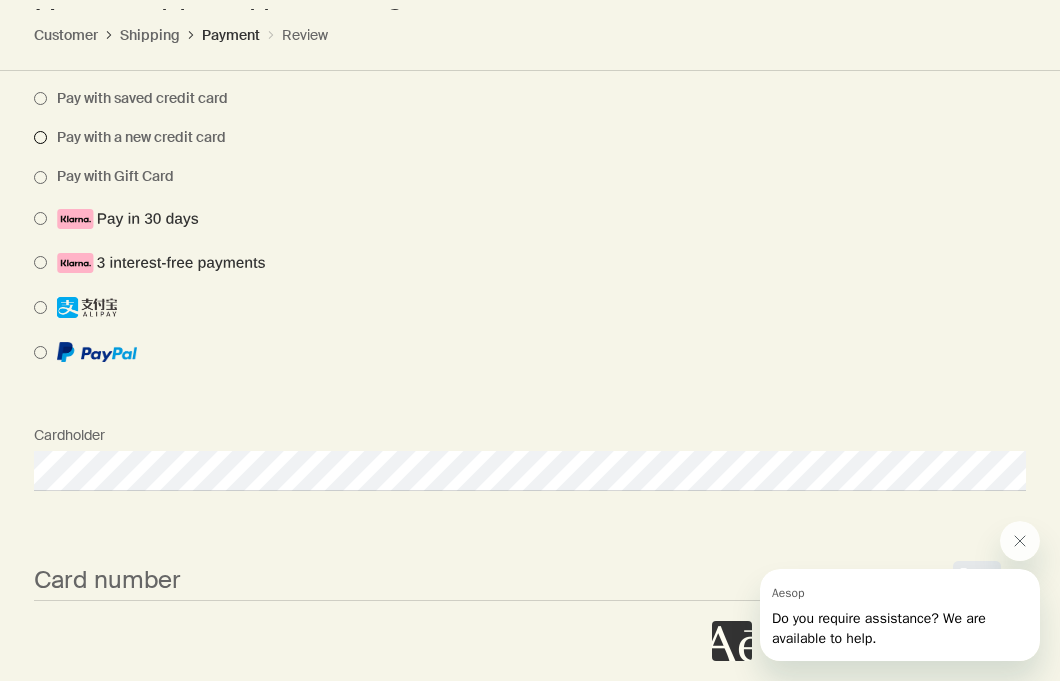scroll, scrollTop: 1931, scrollLeft: 0, axis: vertical 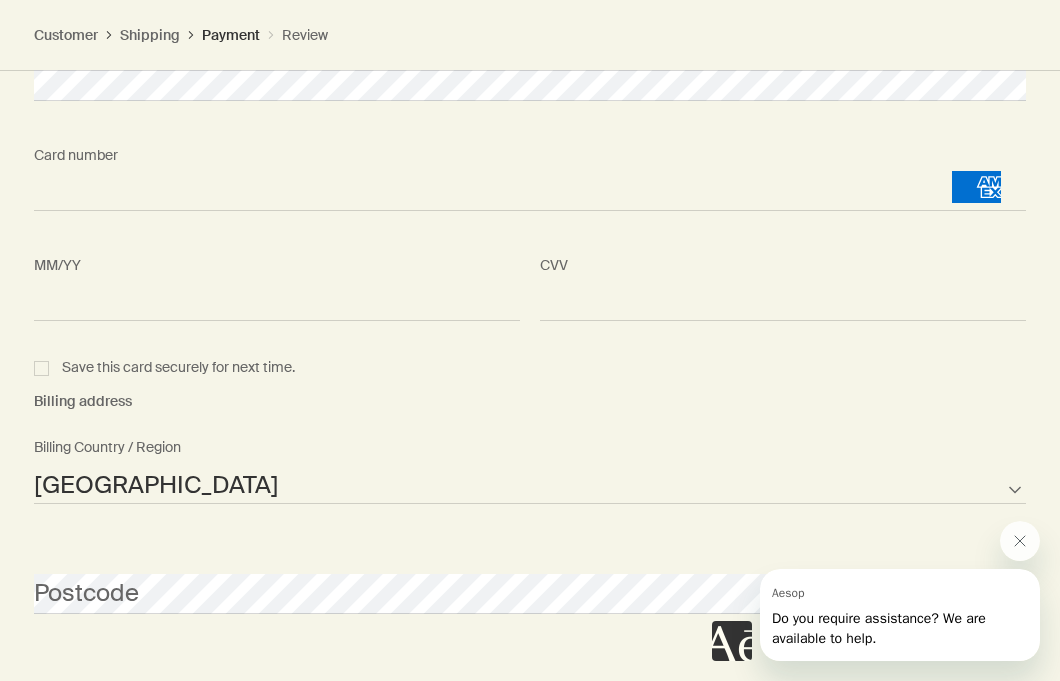 click on "Save this card securely for next time." at bounding box center (530, 368) 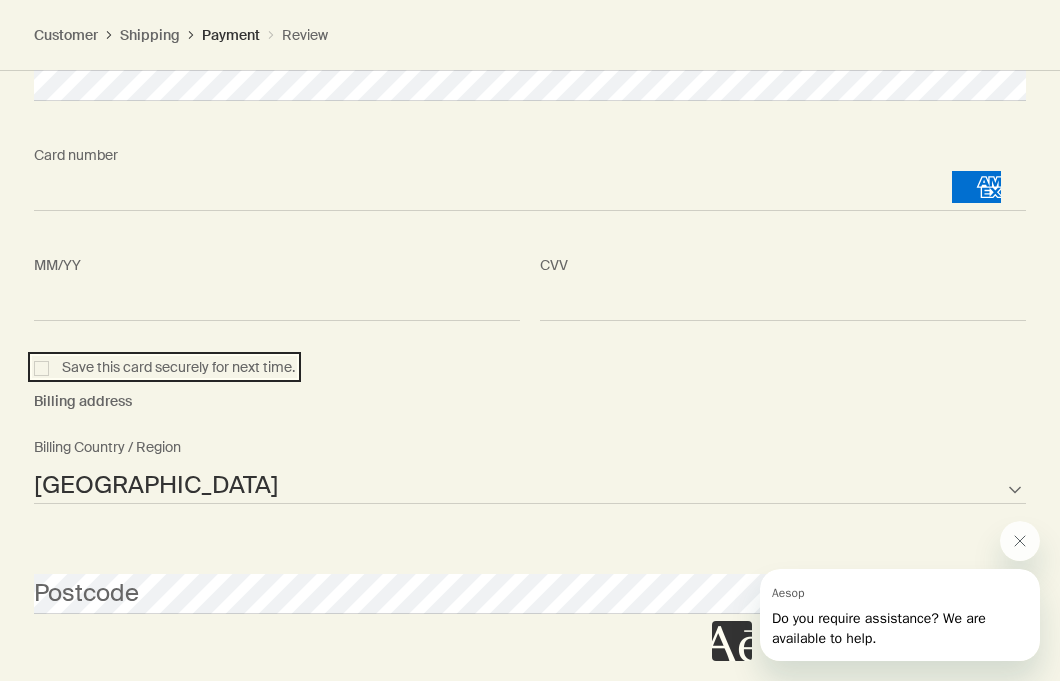 click on "Save this card securely for next time." at bounding box center [44, 365] 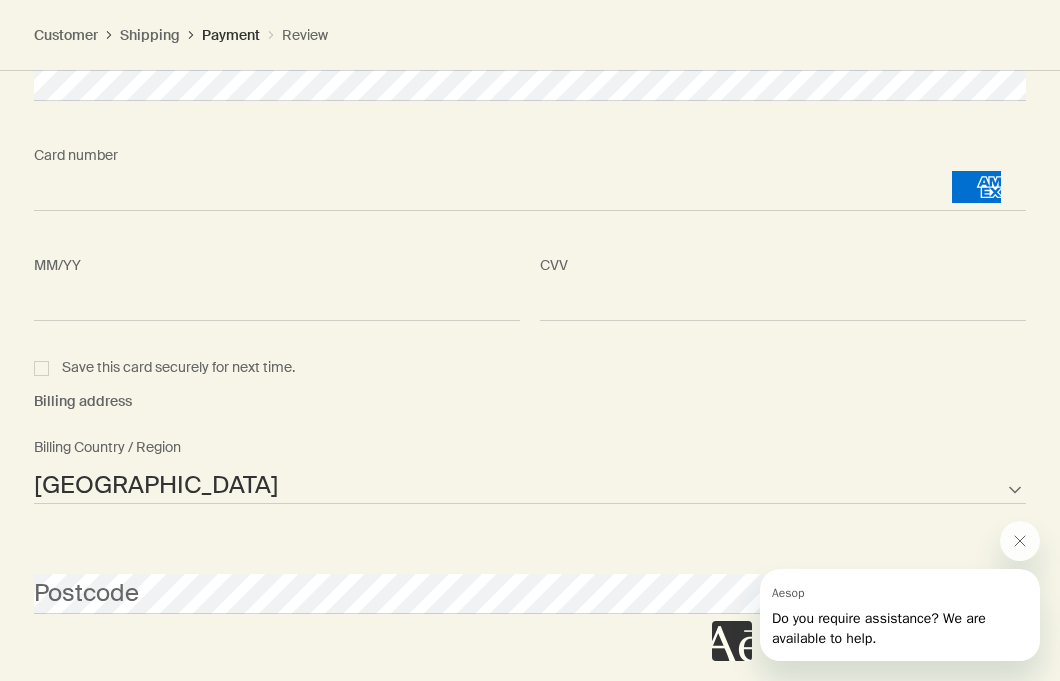 checkbox on "true" 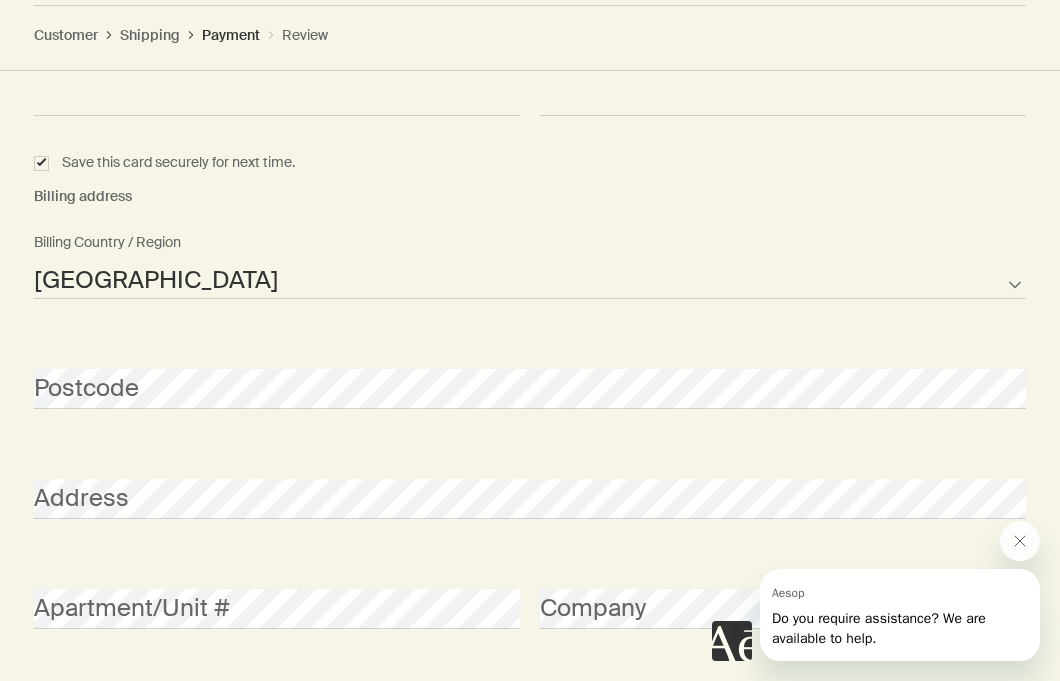 scroll, scrollTop: 2530, scrollLeft: 0, axis: vertical 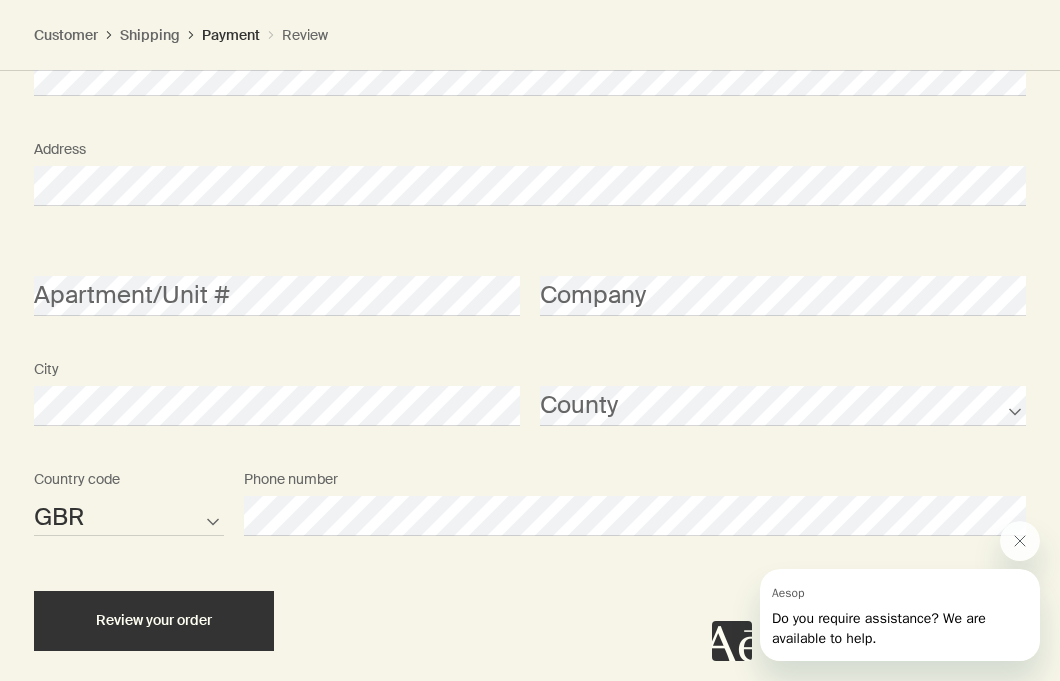 click on "Cardholder Card number <p>Your browser does not support iframes.</p> MM/YY <p>Your browser does not support iframes.</p> CVV <p>Your browser does not support iframes.</p> Save this card securely for next time. Billing address Afghanistan Albania Algeria American Samoa Andorra Angola Anguilla Antarctica Antigua and Barbuda Argentina Armenia Aruba Australia Austria Azerbaijan Bahamas Bahrain Bangladesh Barbados Belarus Belgium Belize Benin Bermuda Bhutan Bolivia Bosnia and Herzegovina Botswana Brazil British Indian Ocean Territory British Virgin Islands Brunei Bulgaria Burkina Faso Burundi Cambodia Cameroon Canada Cape Verde Cayman Islands Central African Republic Chad Chile Chinese Mainland Christmas Island Cocos Islands Colombia Comoros Cook Islands Costa Rica Croatia Cuba Curacao Cyprus Czech Republic Democratic Republic of the Congo Denmark Djibouti Dominica Dominican Republic East Timor Ecuador Egypt El Salvador Equatorial Guinea Eritrea Estonia Ethiopia Falkland Islands Faroe Islands Fiji Finland France" at bounding box center (530, 79) 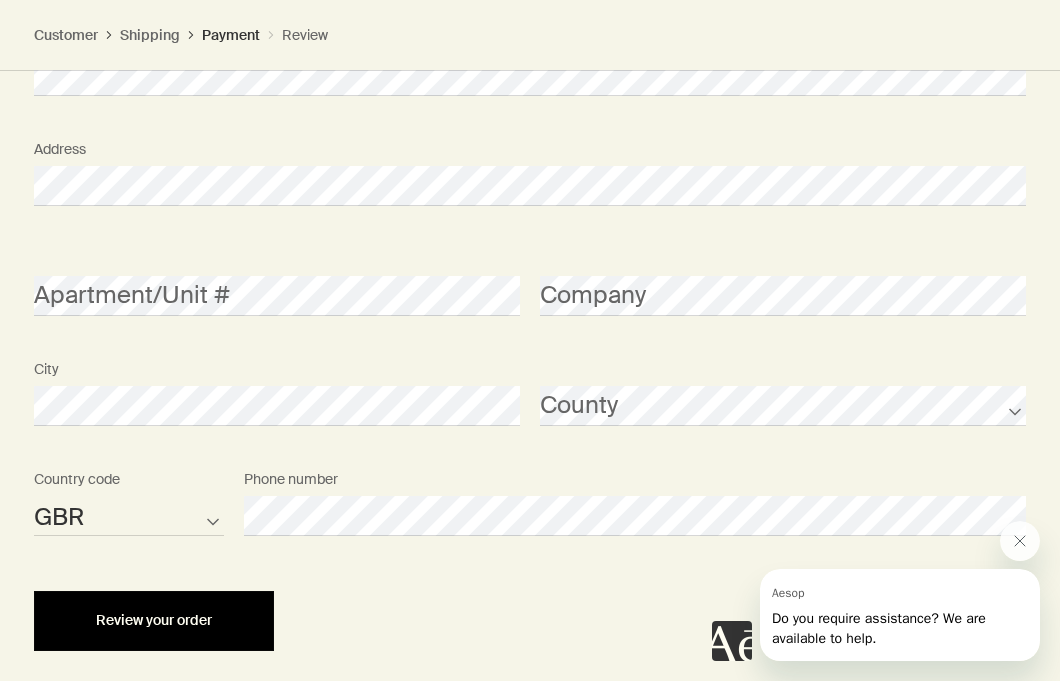 click on "Review your order" at bounding box center (154, 620) 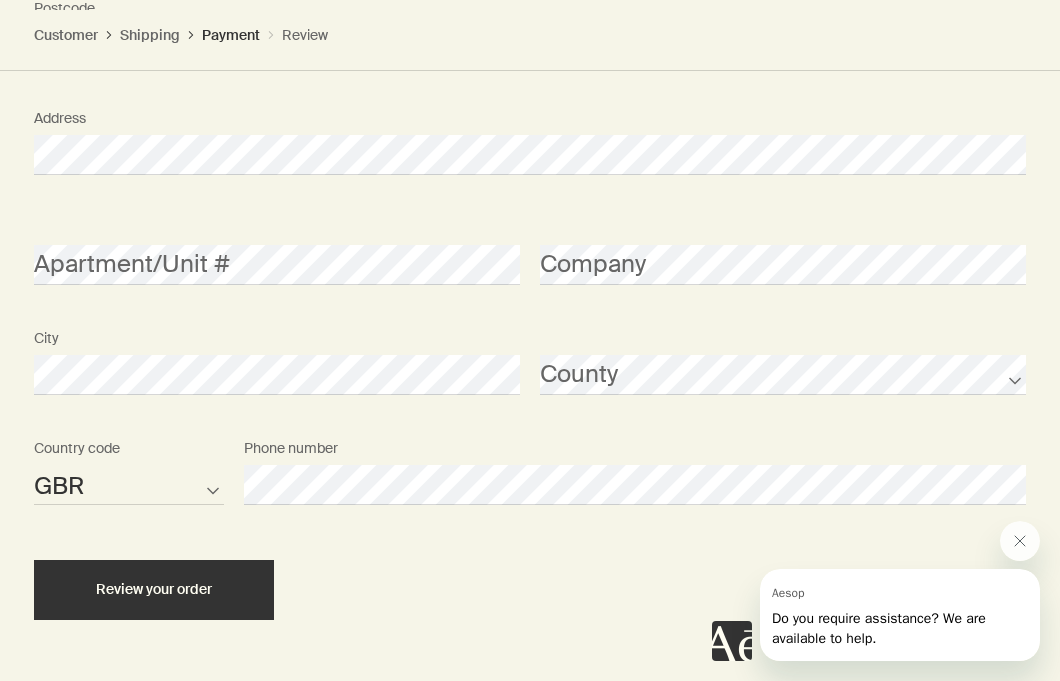 scroll, scrollTop: 2935, scrollLeft: 0, axis: vertical 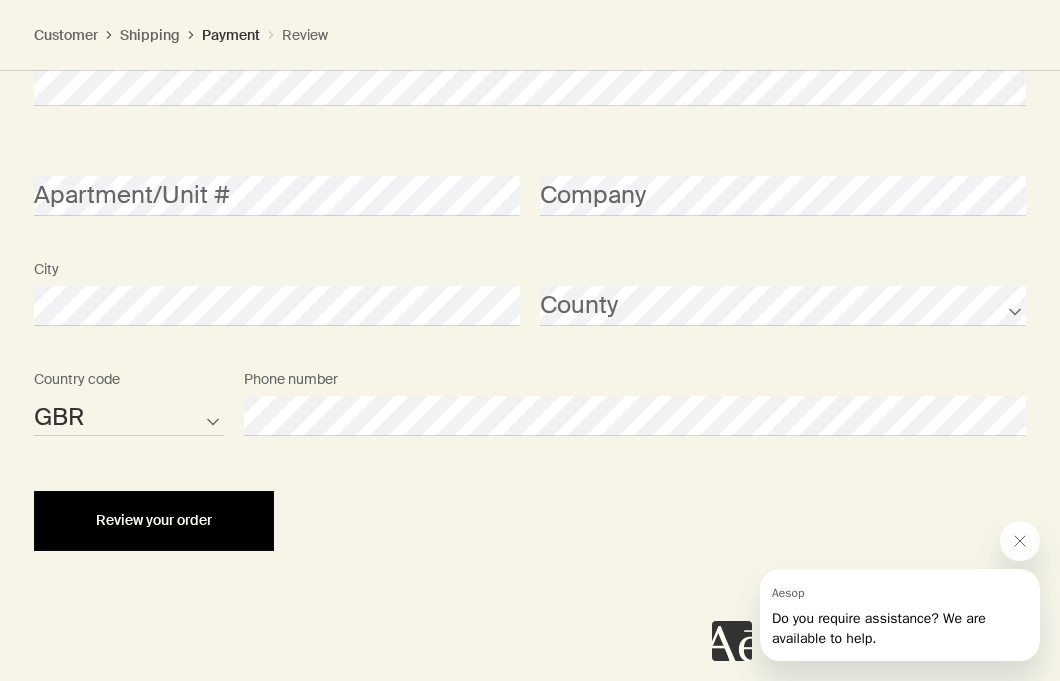 click on "Review your order" at bounding box center [154, 521] 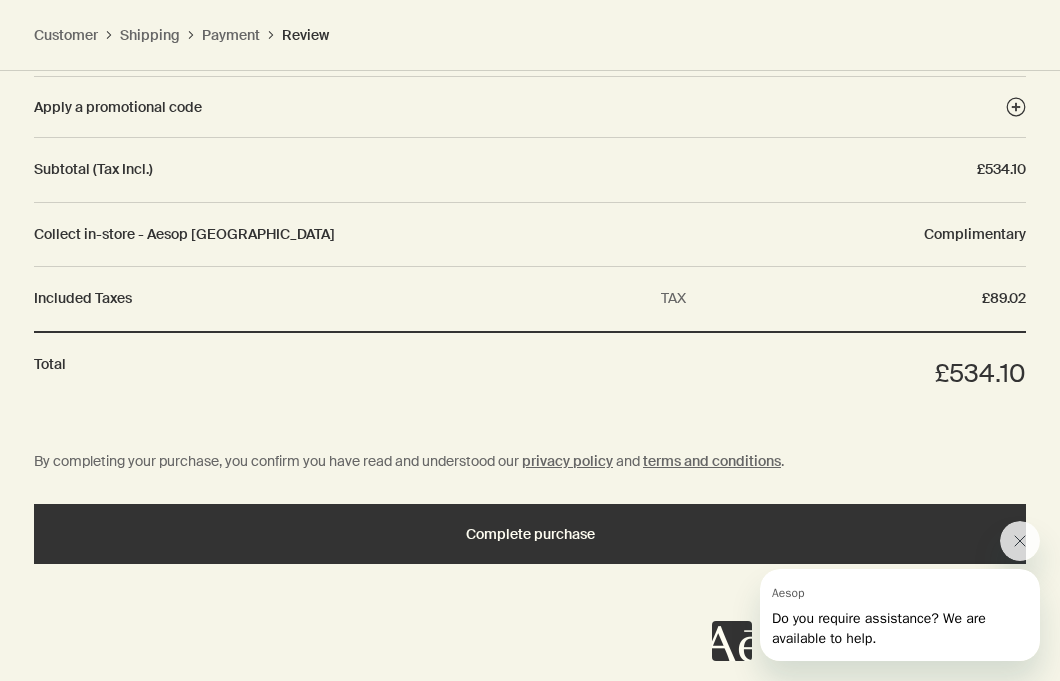 scroll, scrollTop: 2790, scrollLeft: 0, axis: vertical 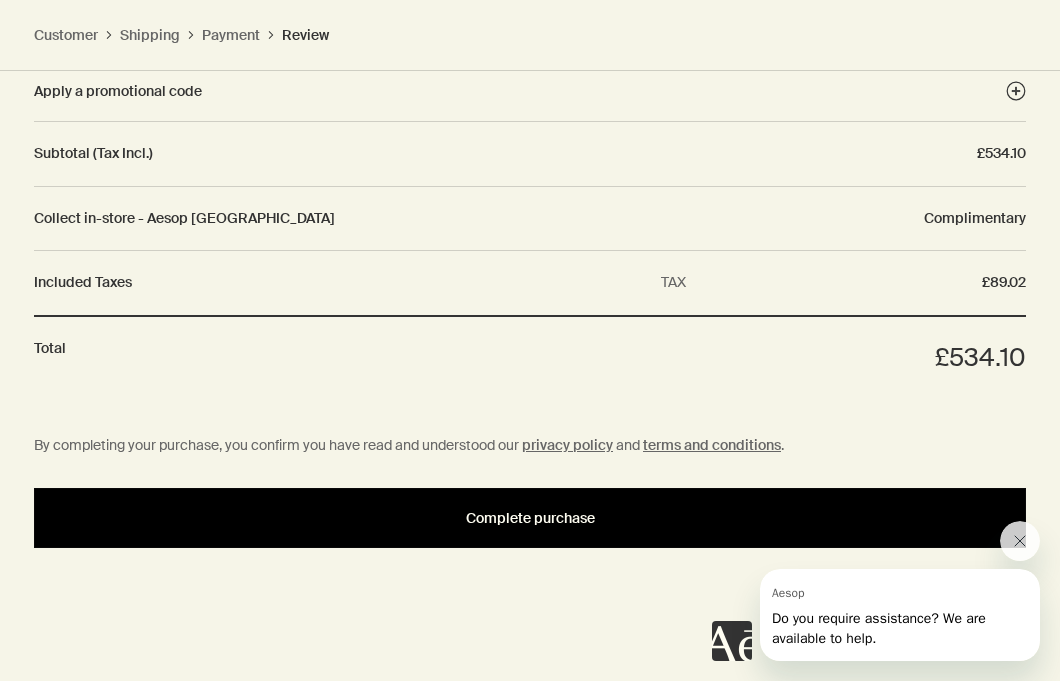 click on "Complete purchase" at bounding box center [530, 518] 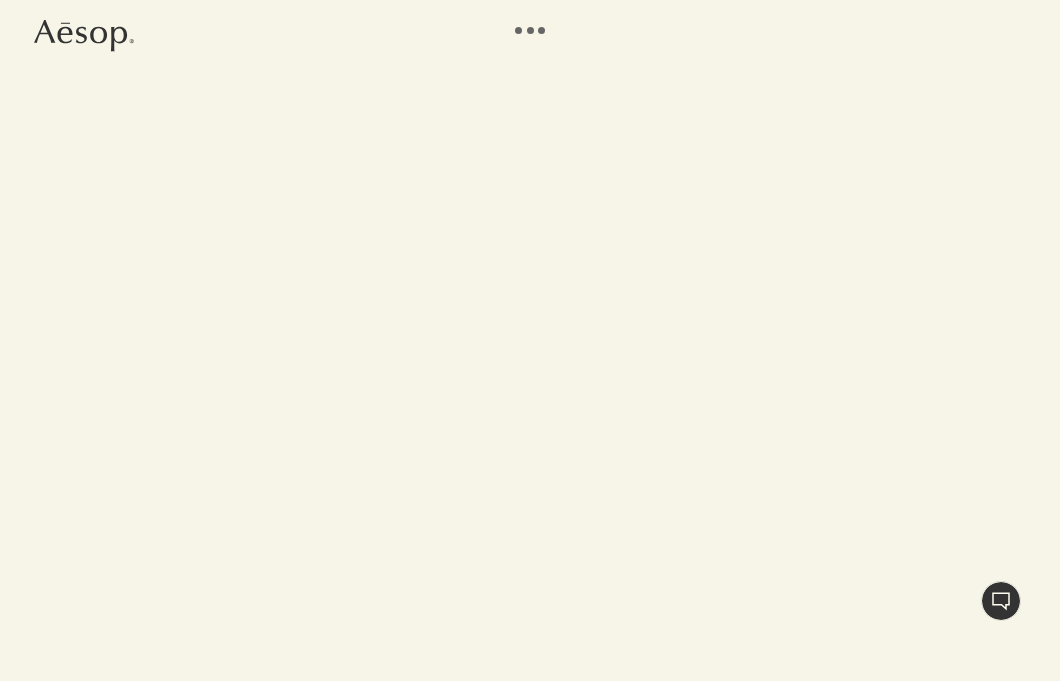 scroll, scrollTop: 0, scrollLeft: 0, axis: both 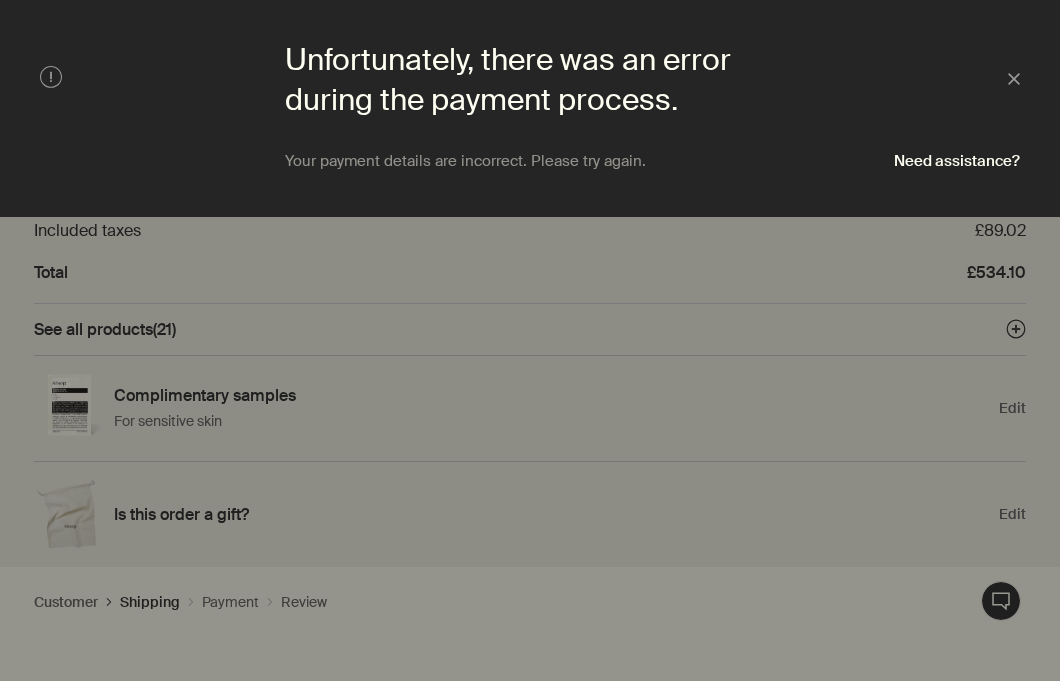 click at bounding box center [530, 340] 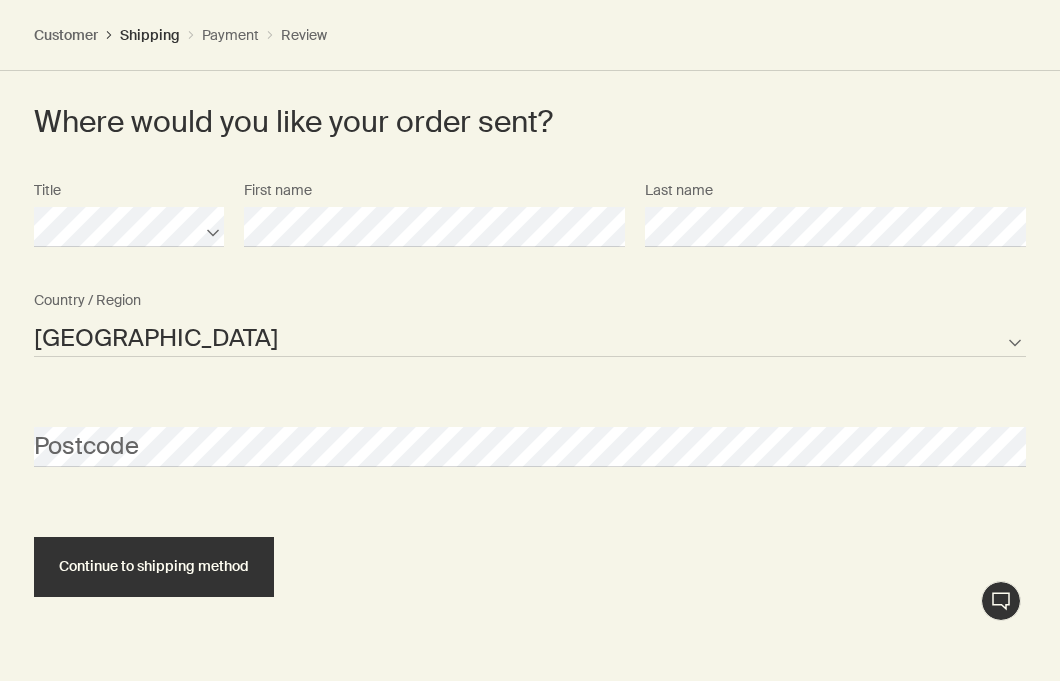 scroll, scrollTop: 1451, scrollLeft: 0, axis: vertical 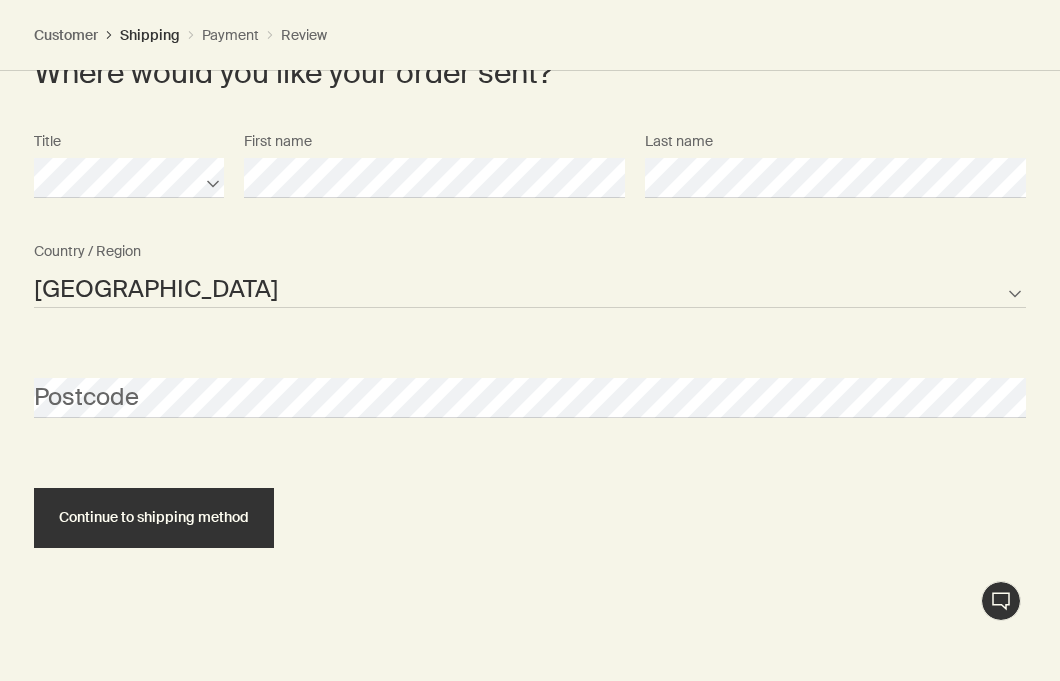 click on "Continue to shipping method" at bounding box center (530, 500) 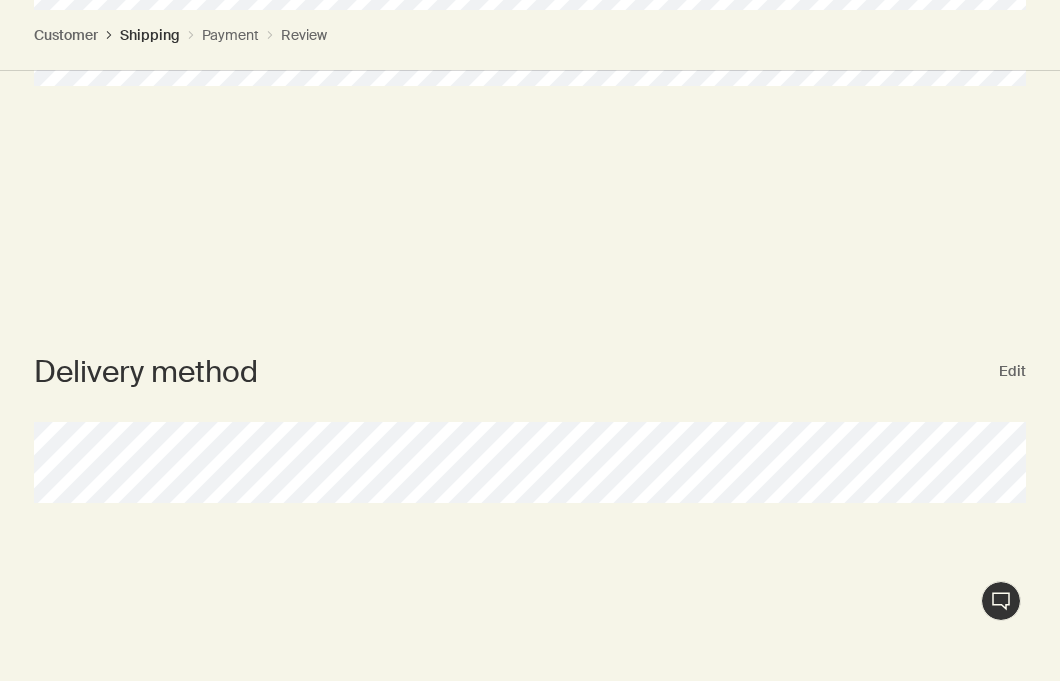 scroll, scrollTop: 786, scrollLeft: 0, axis: vertical 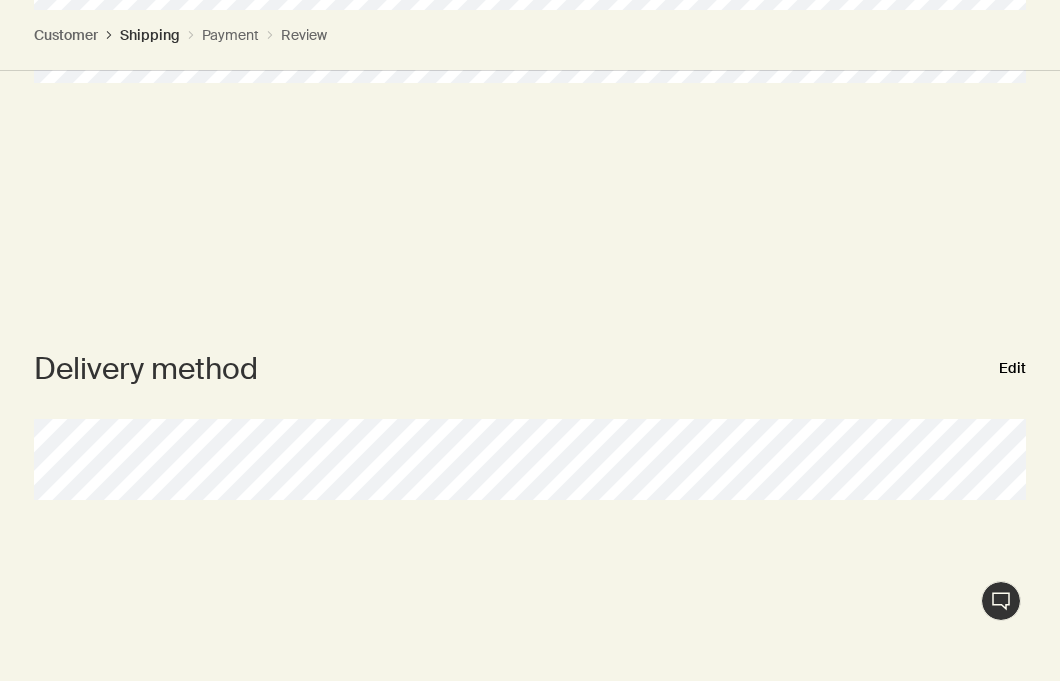 click on "Edit" at bounding box center [1012, 369] 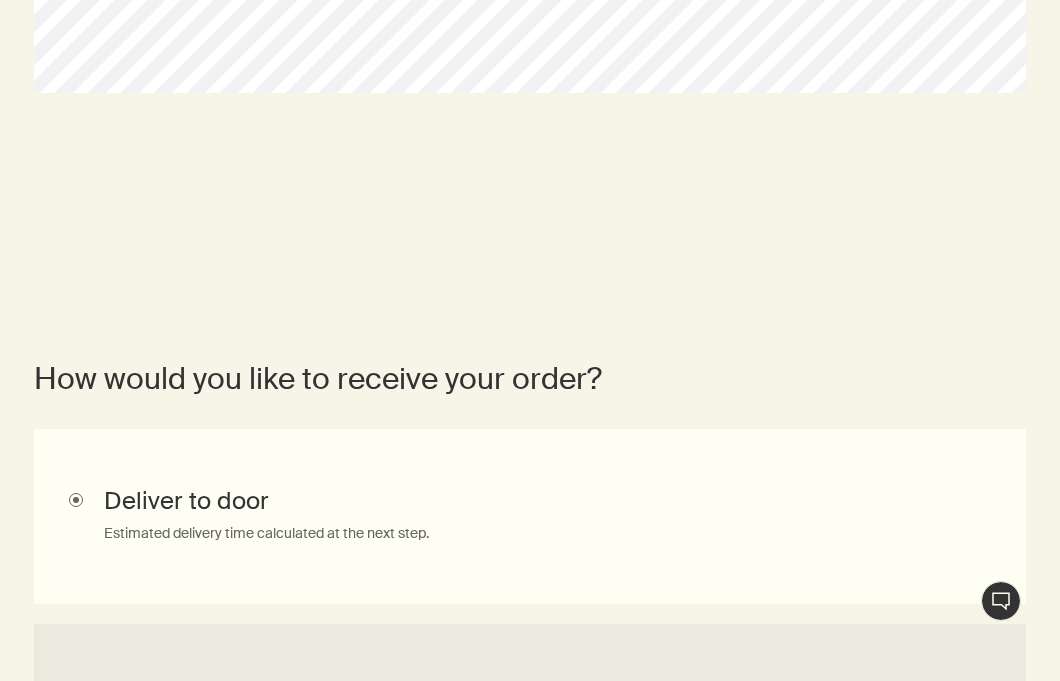 scroll, scrollTop: 0, scrollLeft: 0, axis: both 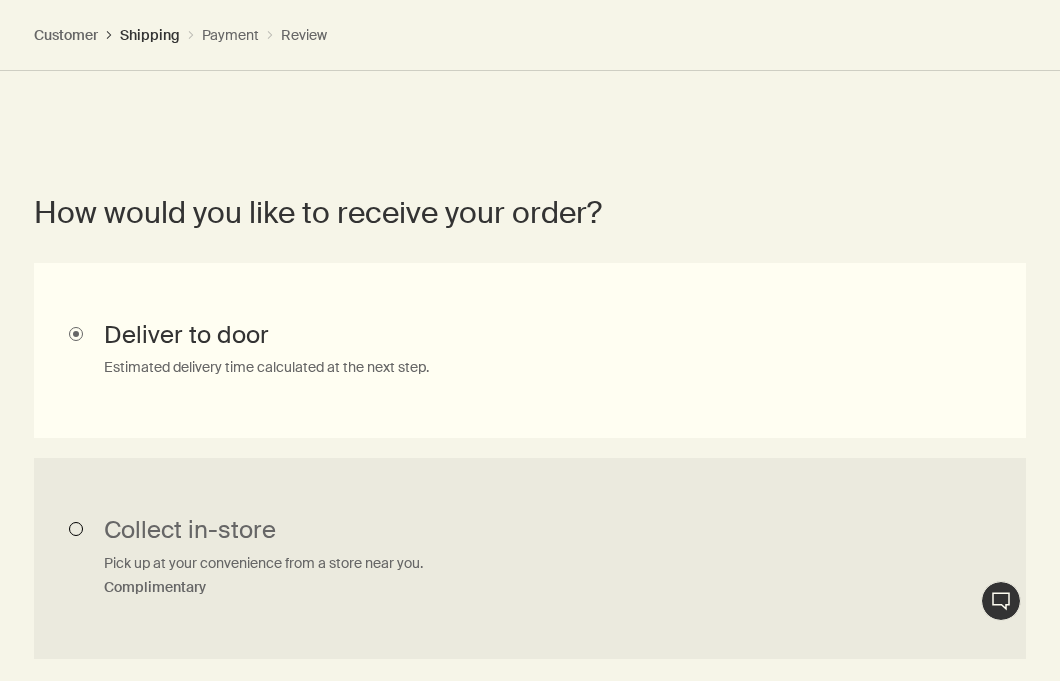 click on "Collect in-store Pick up at your convenience from a store near you. Complimentary" at bounding box center (530, 559) 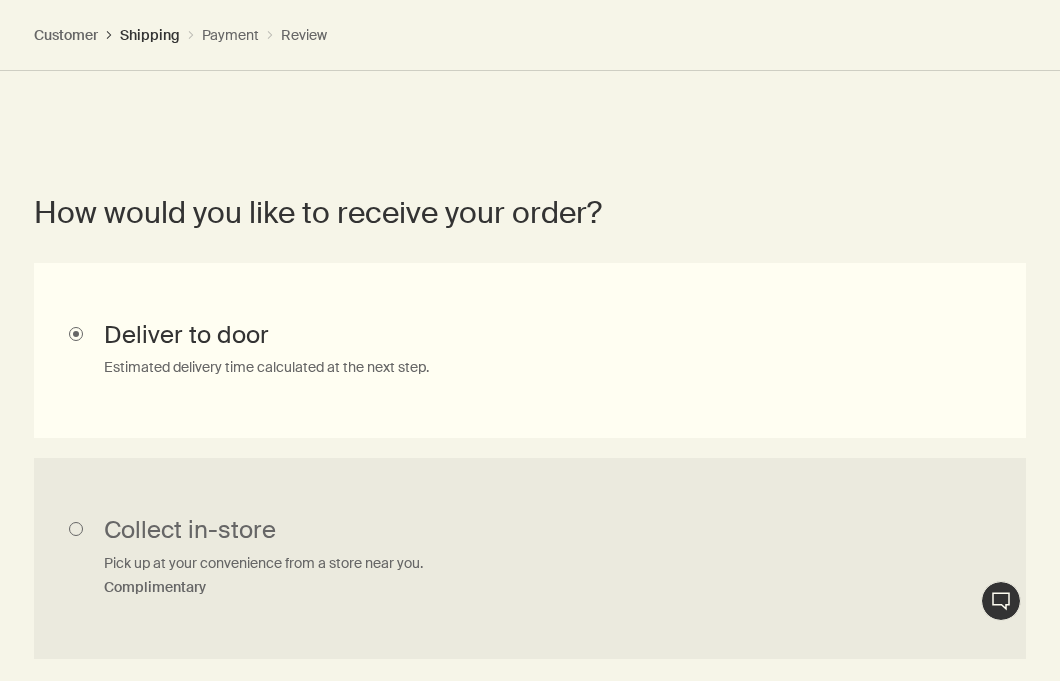 radio on "true" 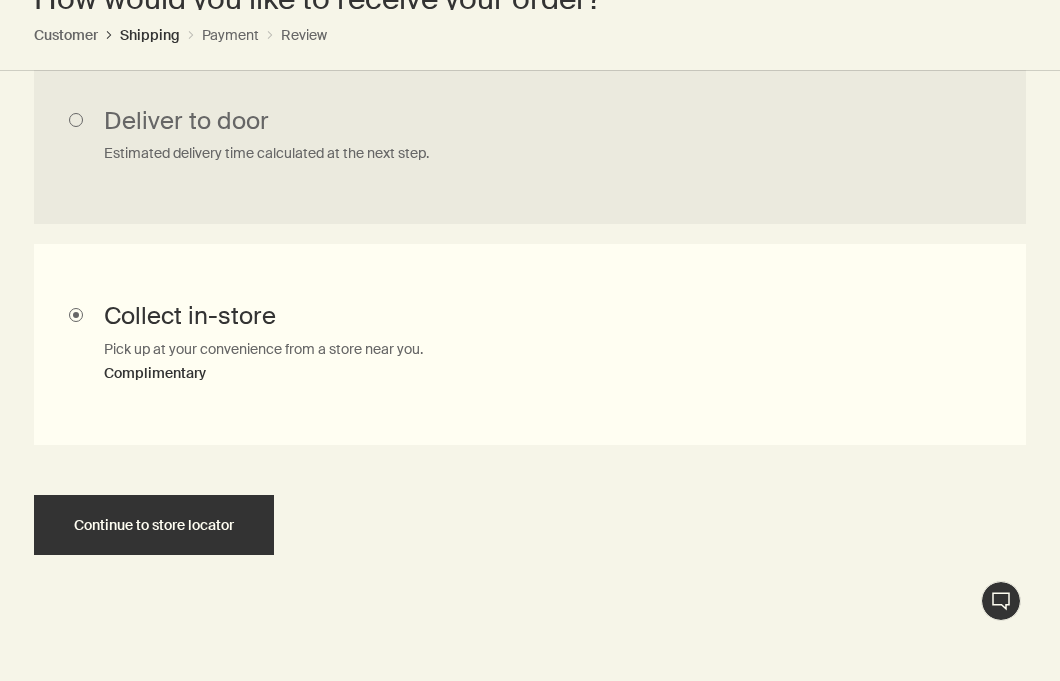 scroll, scrollTop: 1163, scrollLeft: 0, axis: vertical 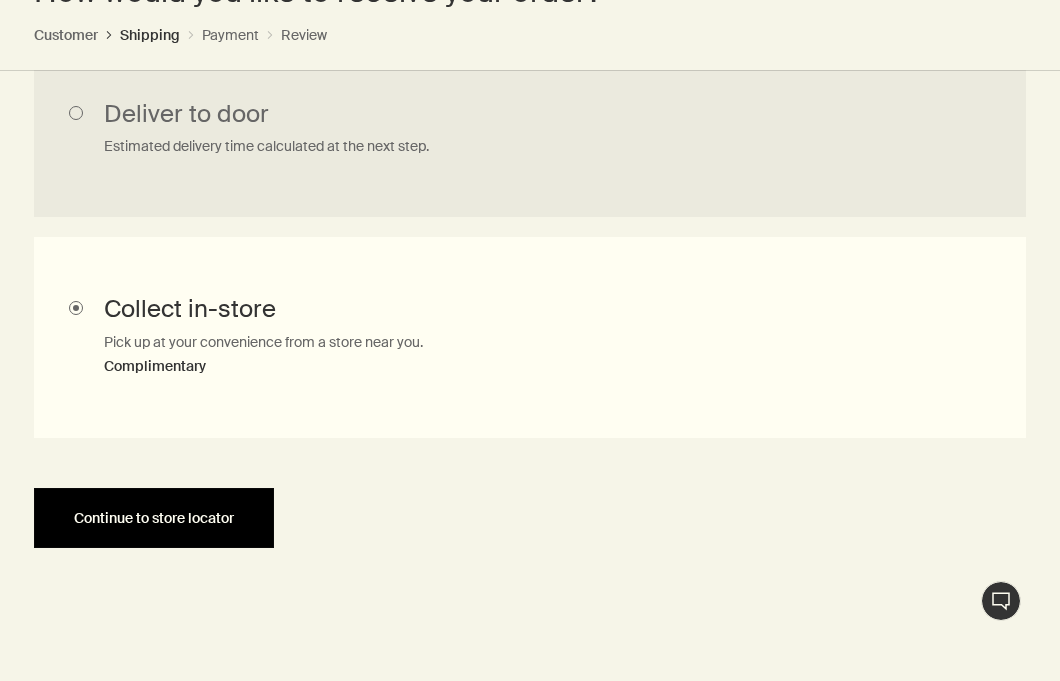 click on "Continue to store locator" at bounding box center [154, 518] 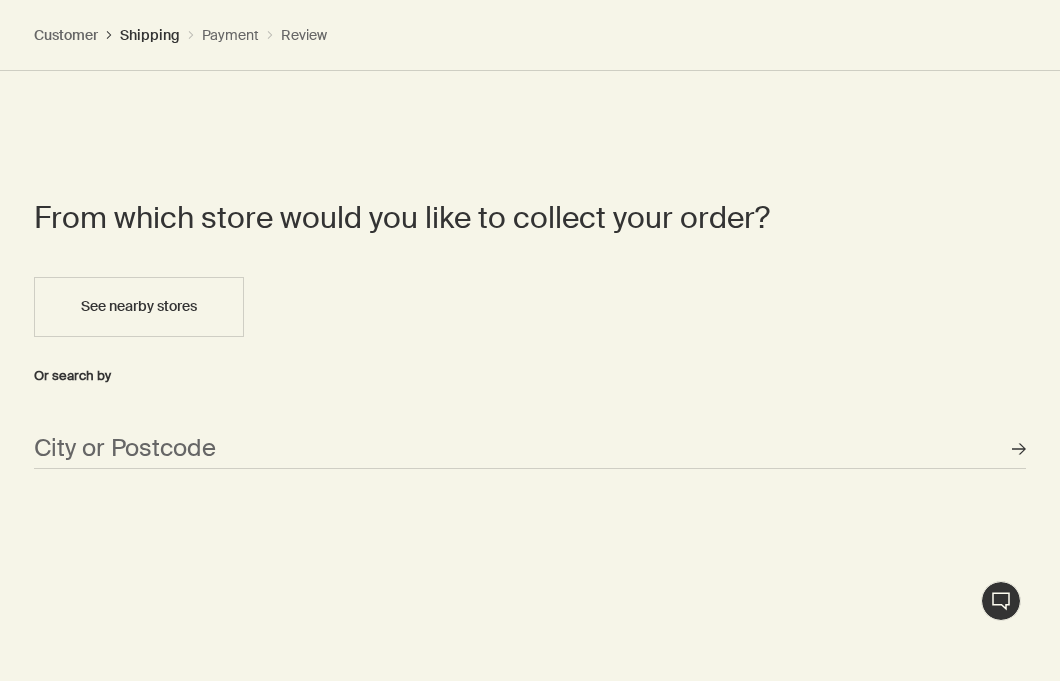scroll, scrollTop: 1313, scrollLeft: 0, axis: vertical 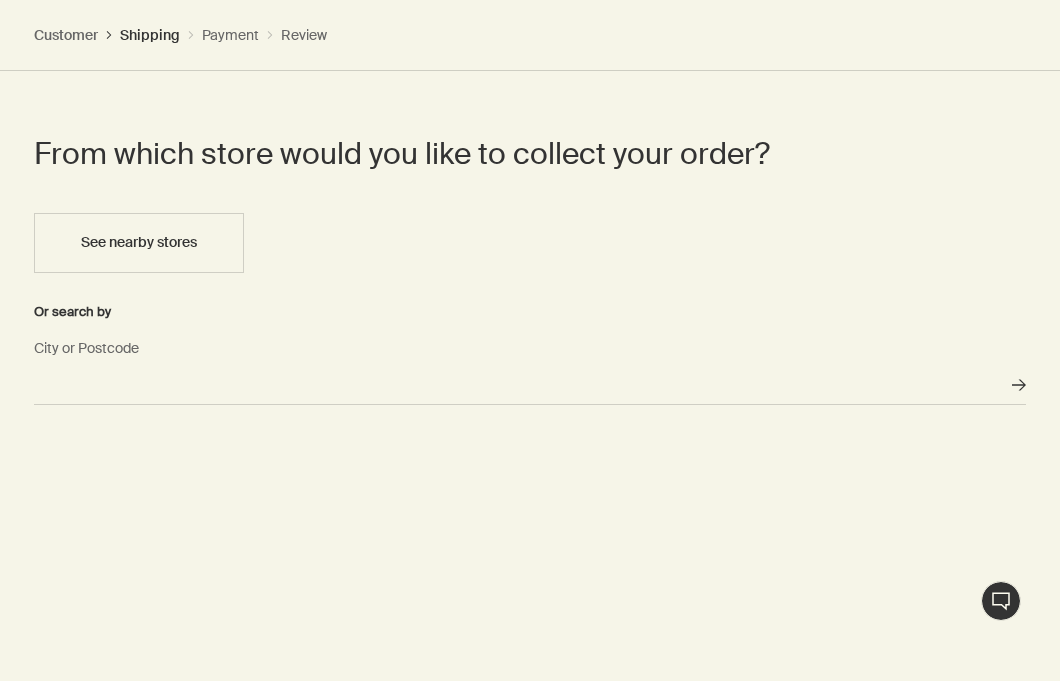click on "City or Postcode" at bounding box center [530, 385] 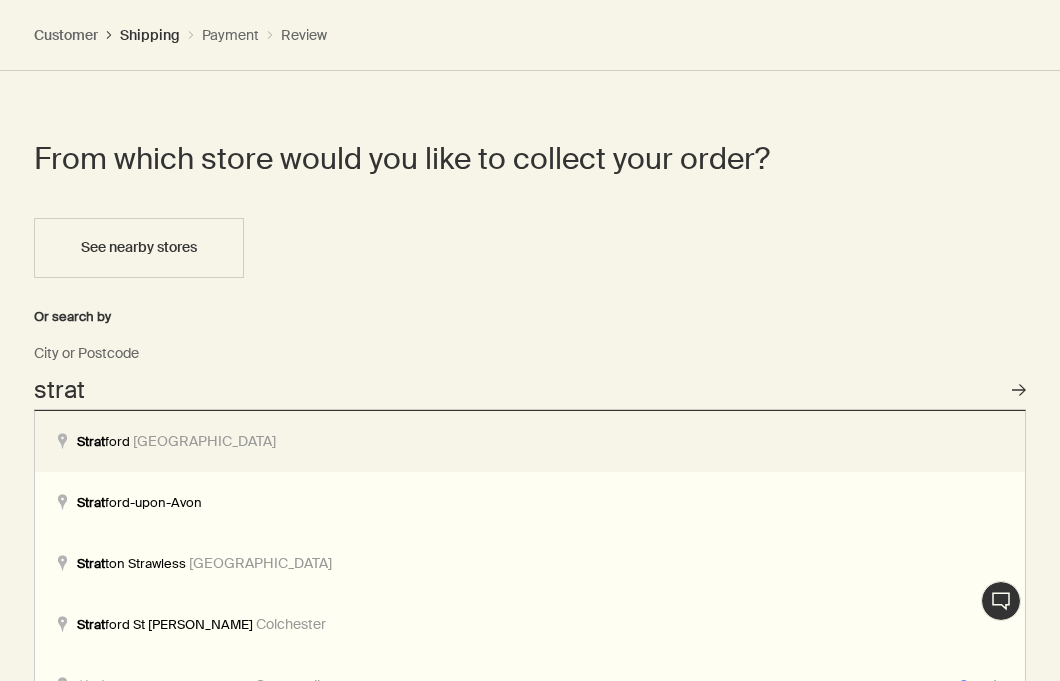 type on "[GEOGRAPHIC_DATA], [GEOGRAPHIC_DATA]" 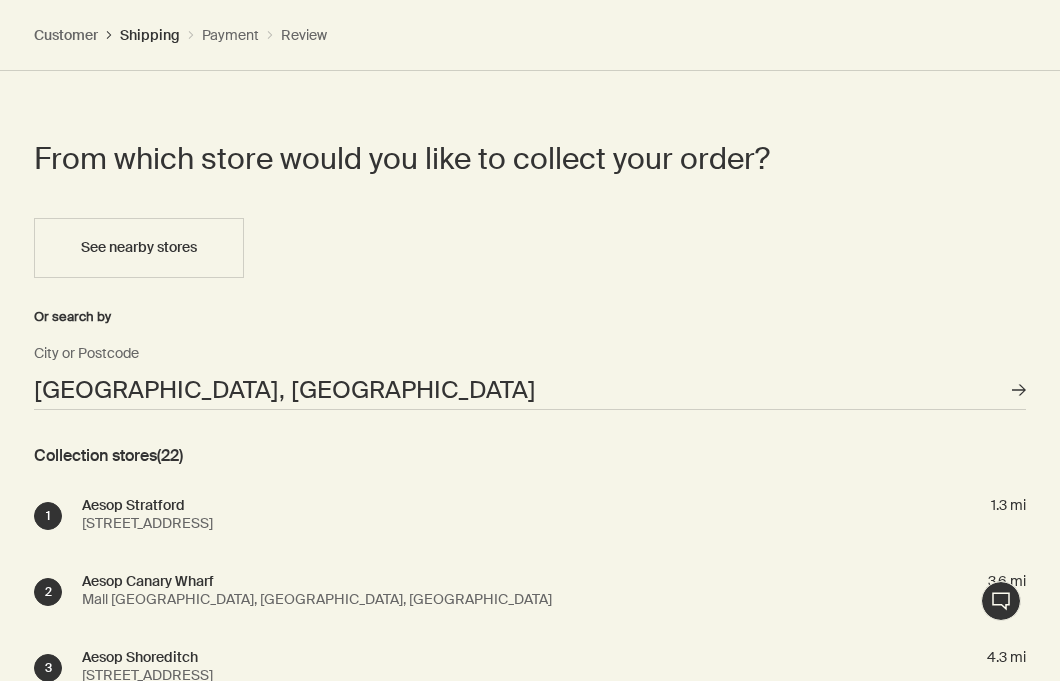 click on "[STREET_ADDRESS]" at bounding box center [155, 523] 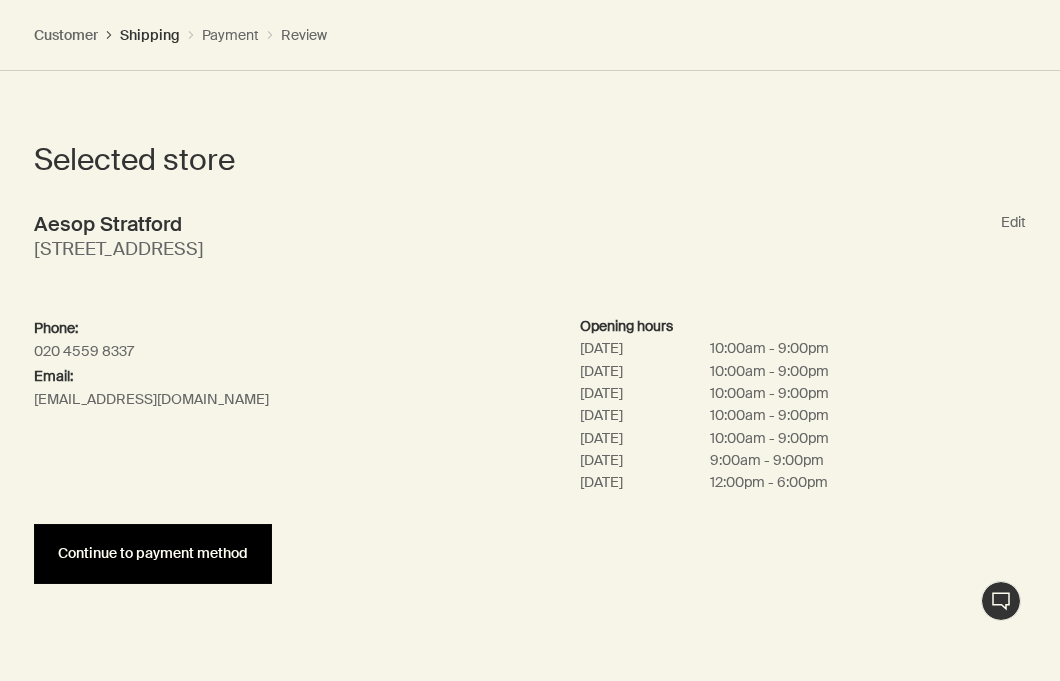 click on "Continue to payment method" at bounding box center [153, 554] 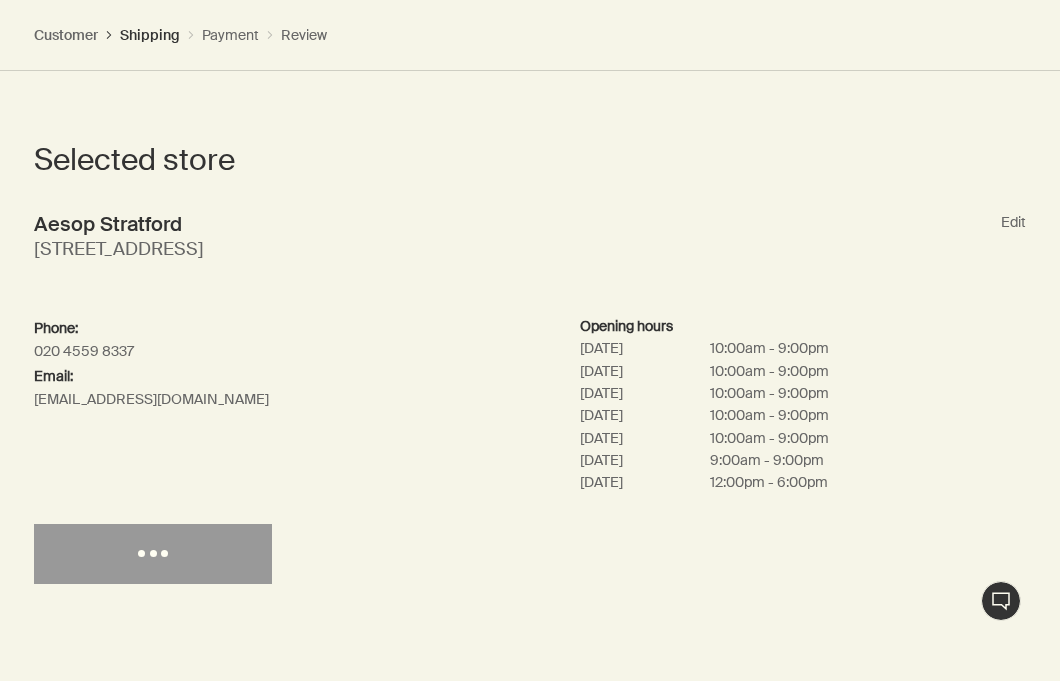select on "GB" 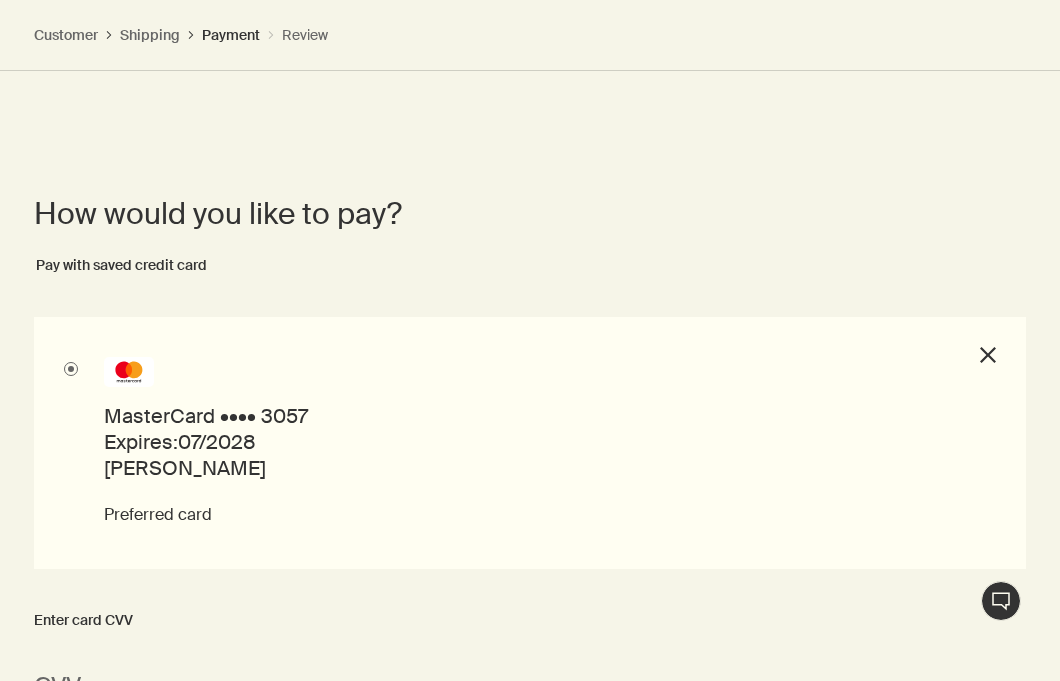 scroll, scrollTop: 1732, scrollLeft: 0, axis: vertical 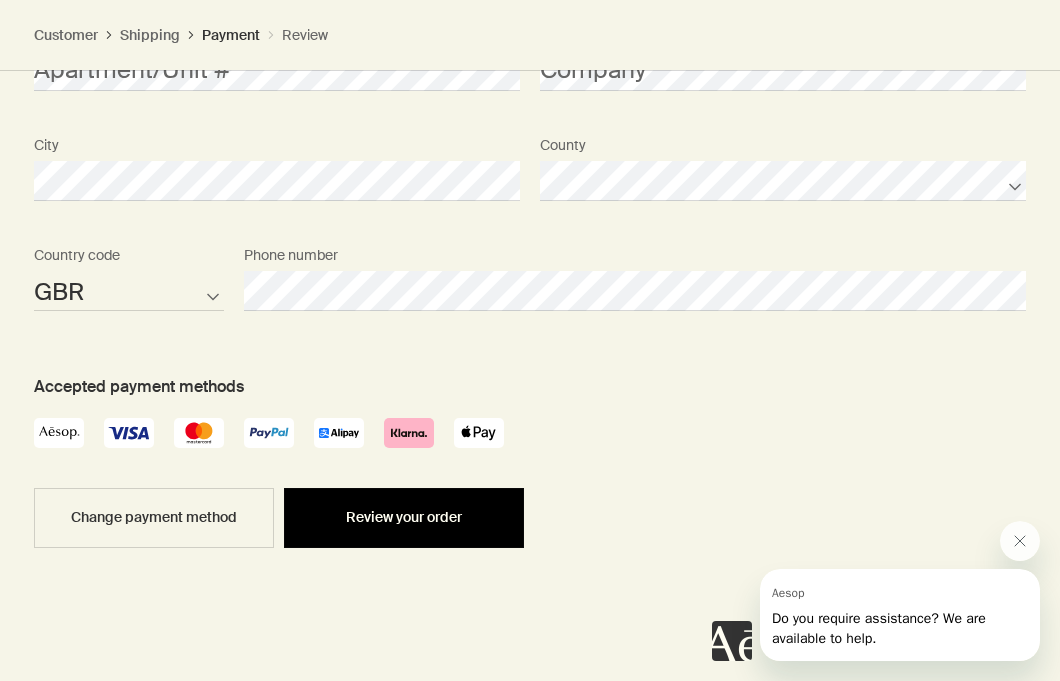 click on "Review your order" at bounding box center [404, 518] 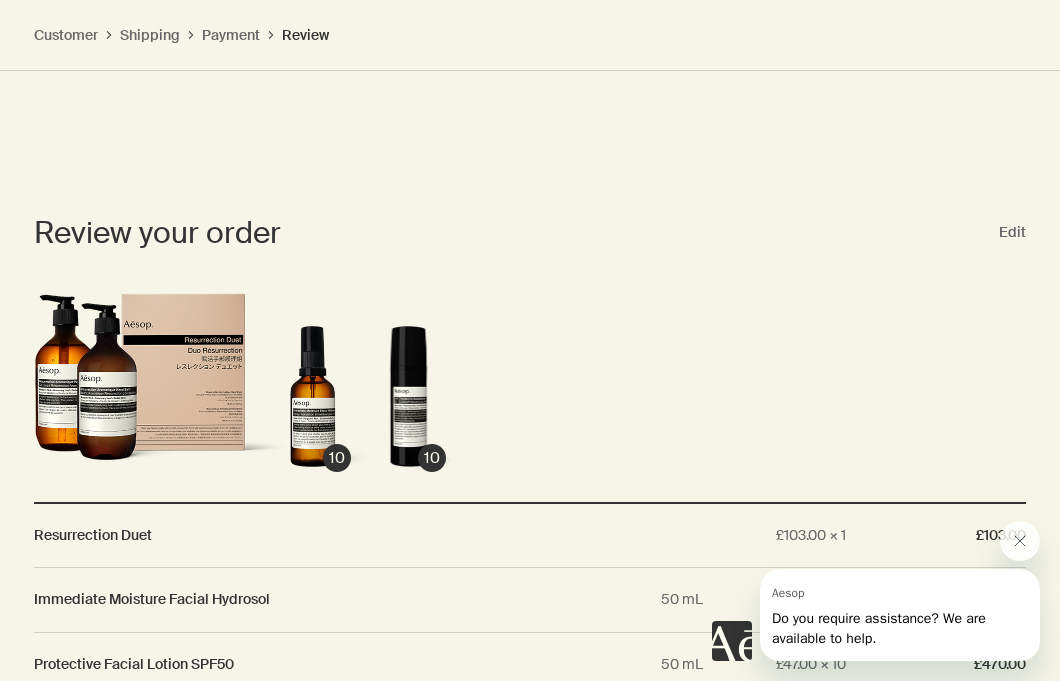 scroll, scrollTop: 2108, scrollLeft: 0, axis: vertical 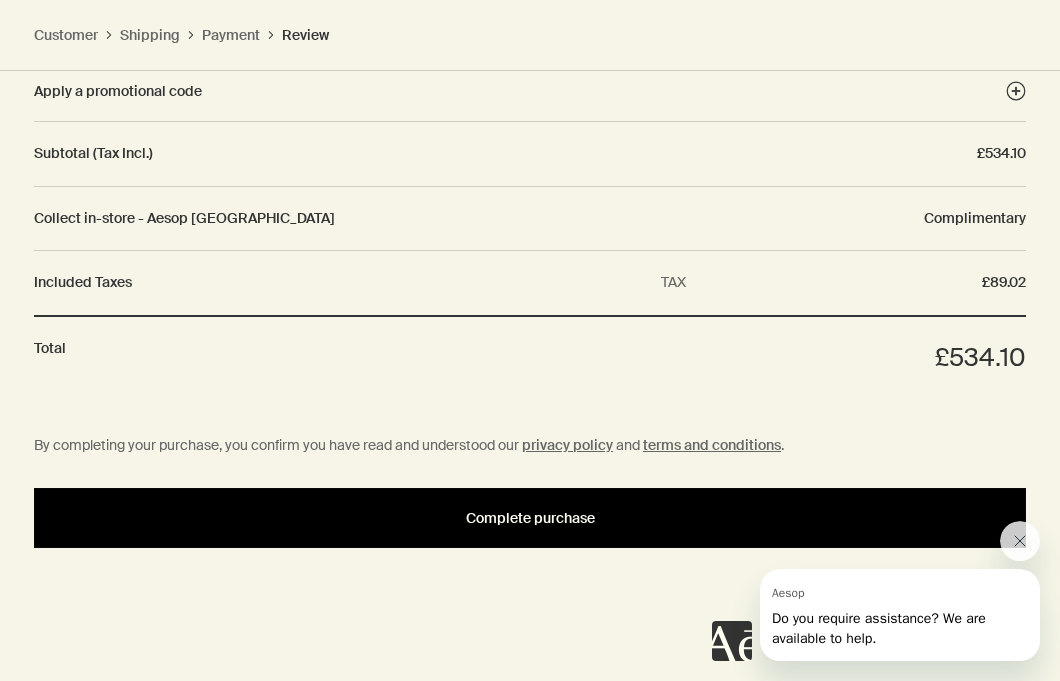 click on "Complete purchase" at bounding box center (530, 518) 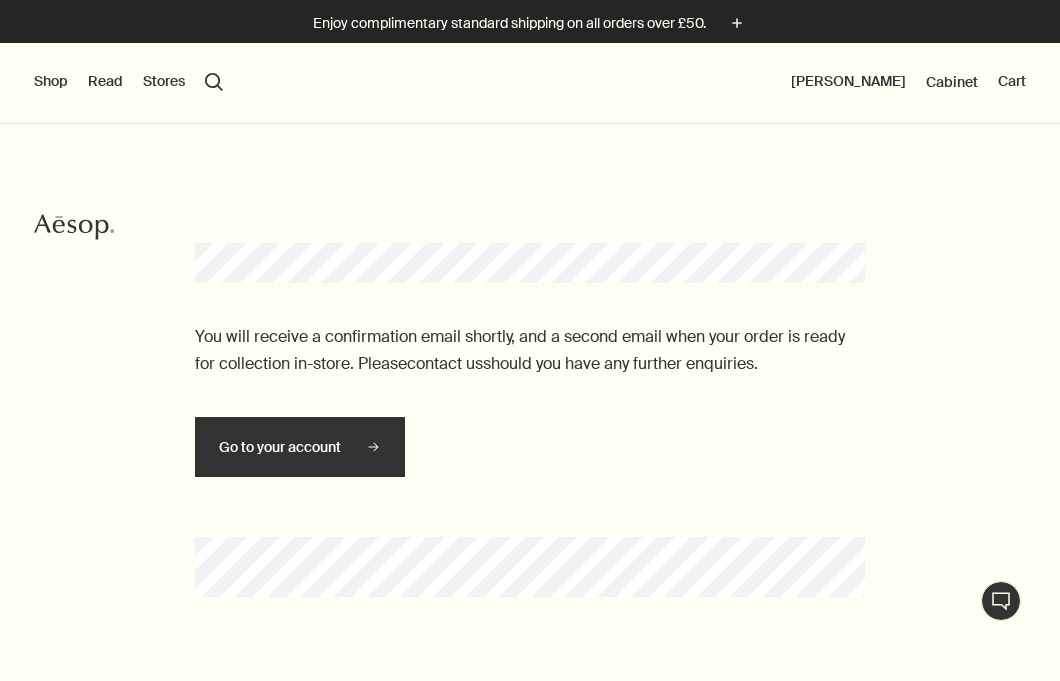 scroll, scrollTop: 0, scrollLeft: 0, axis: both 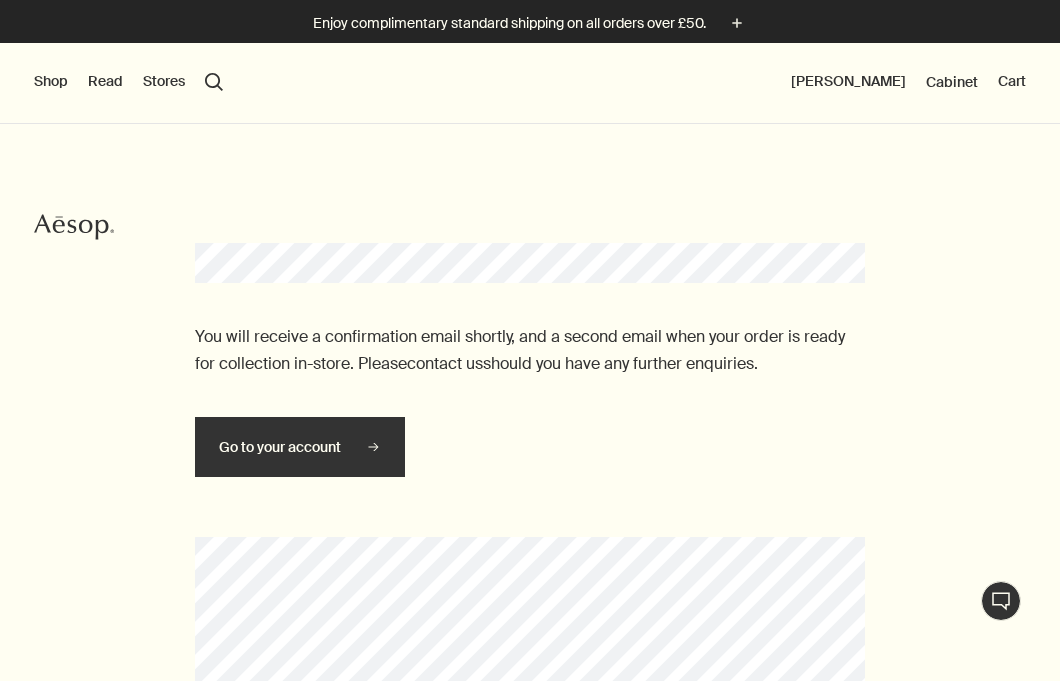 click on "Shop" at bounding box center (51, 82) 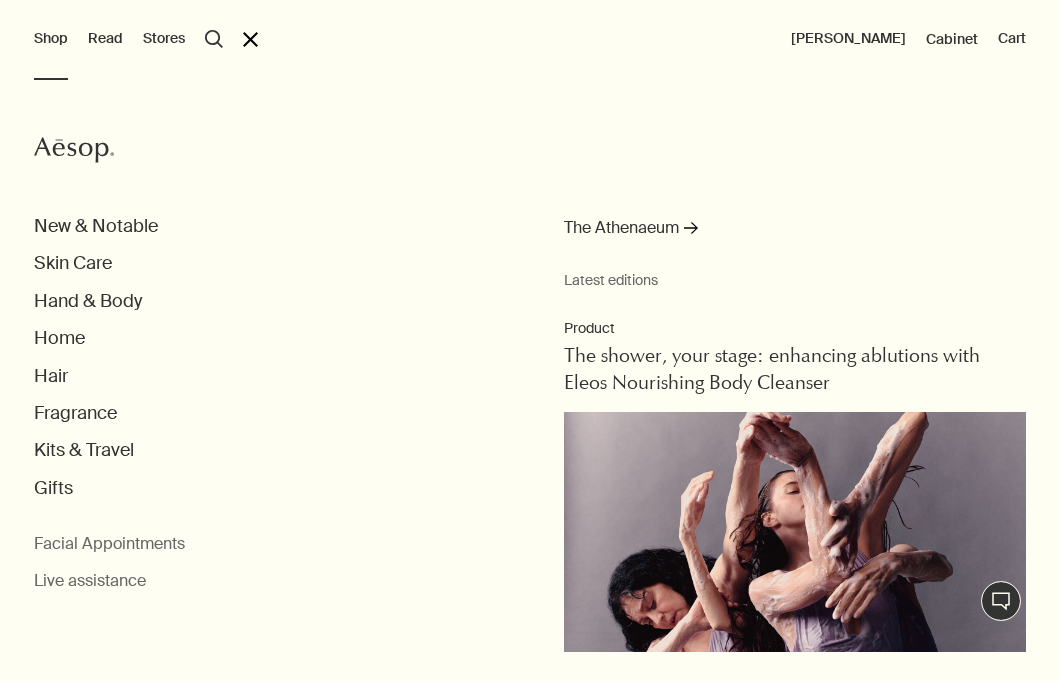 drag, startPoint x: 205, startPoint y: 34, endPoint x: 871, endPoint y: 247, distance: 699.23175 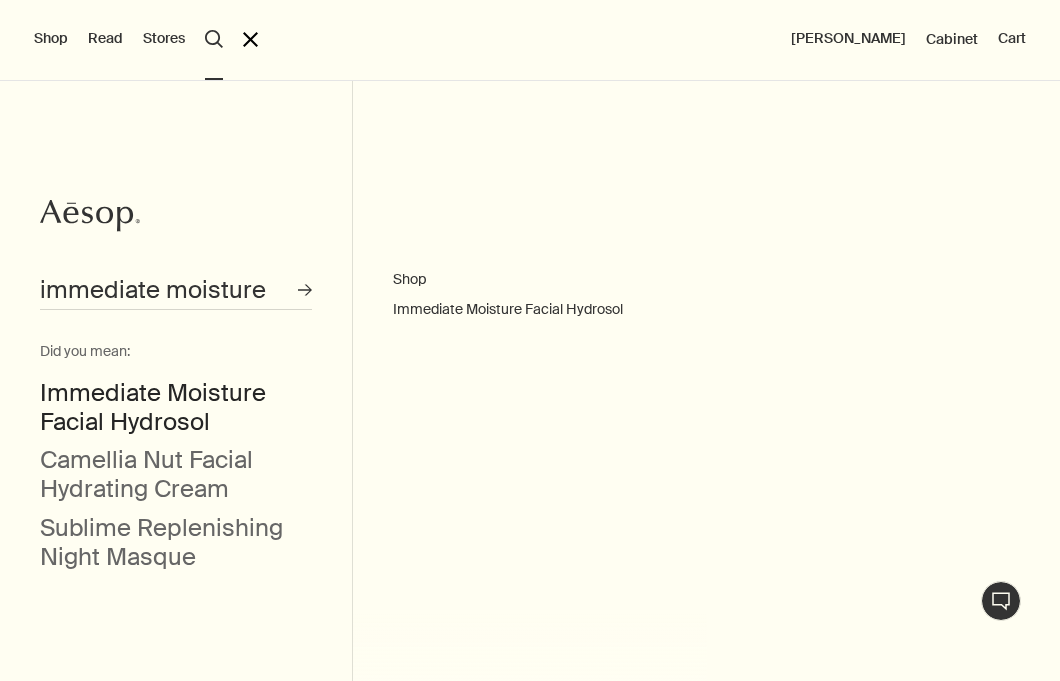type on "immediate moisture" 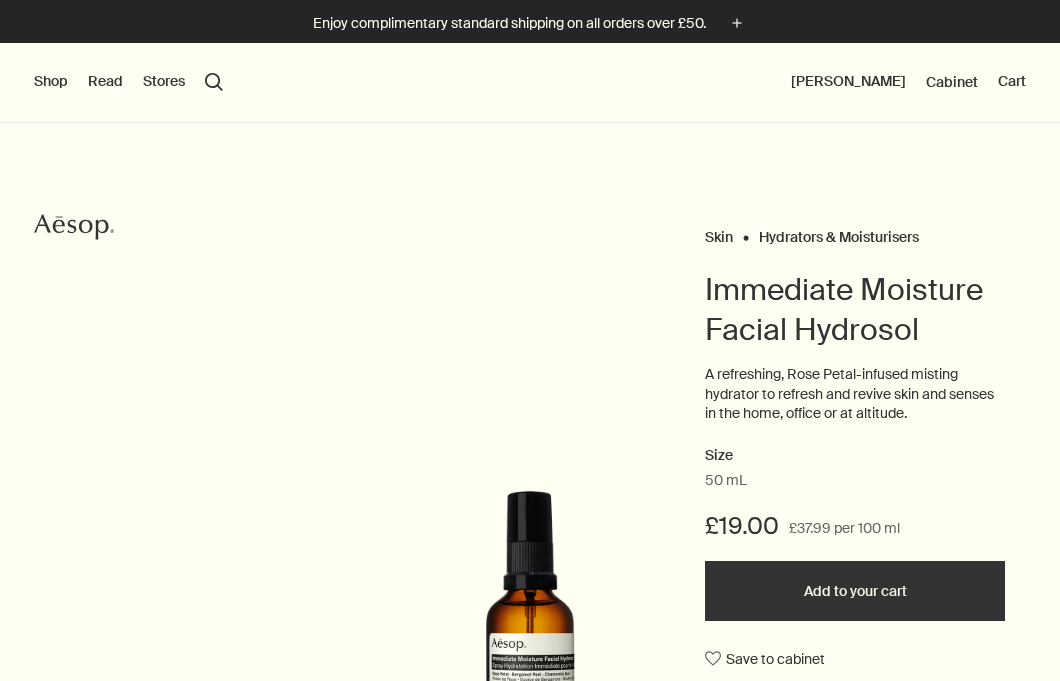 scroll, scrollTop: 0, scrollLeft: 0, axis: both 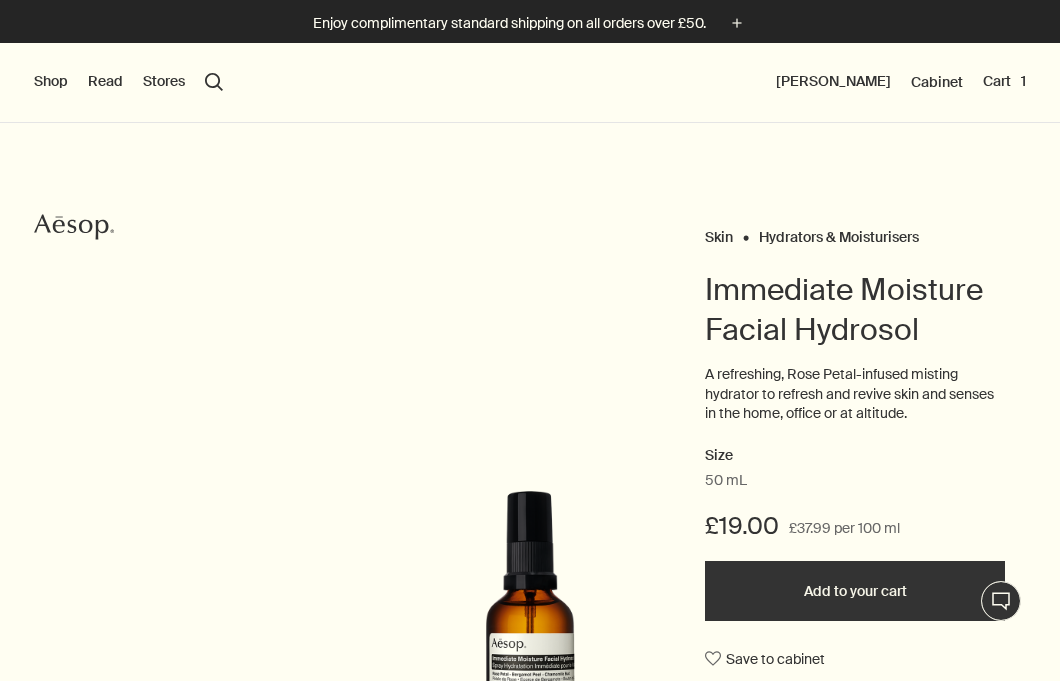 click on "Added to your cart Add to your cart" at bounding box center (855, 591) 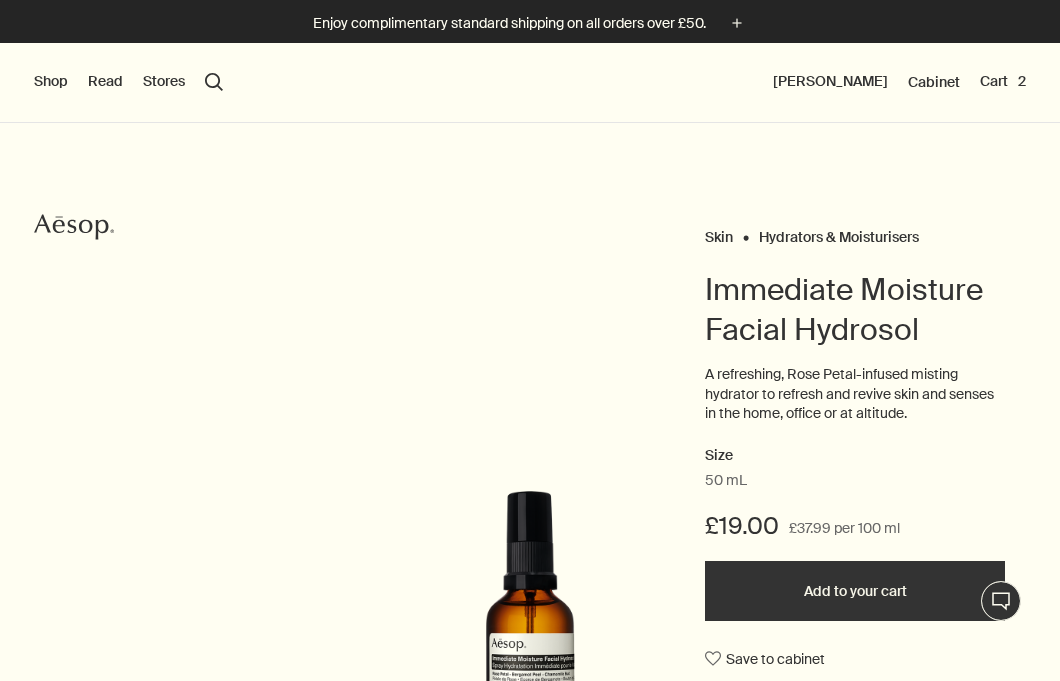 click on "search Search" at bounding box center [214, 82] 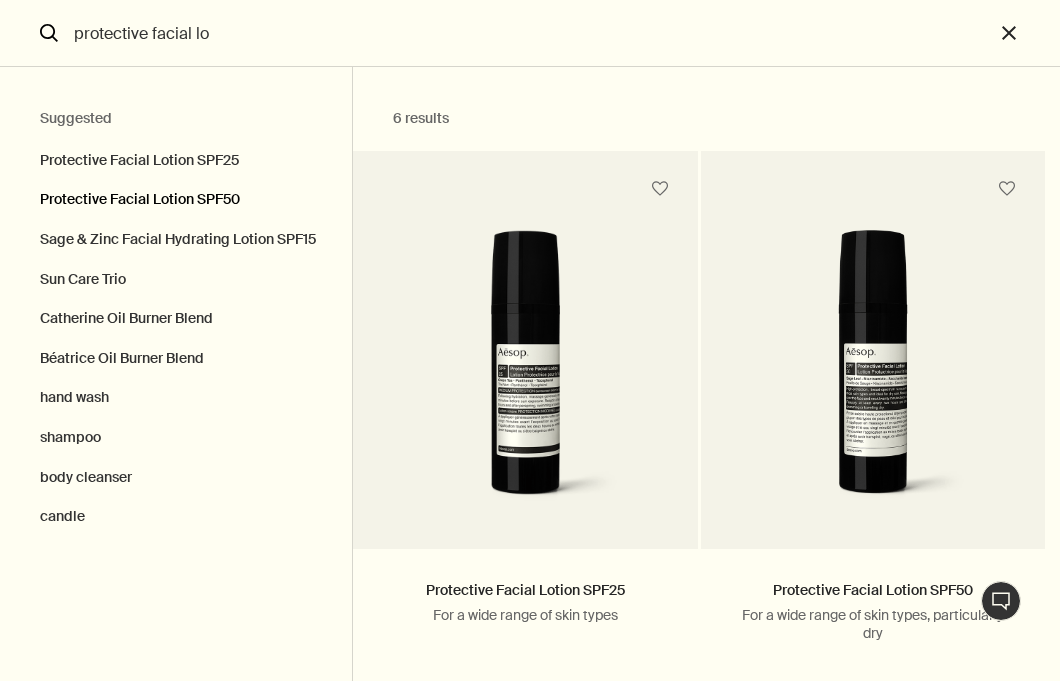 click on "Protective Facial Lotion SPF50" at bounding box center [176, 200] 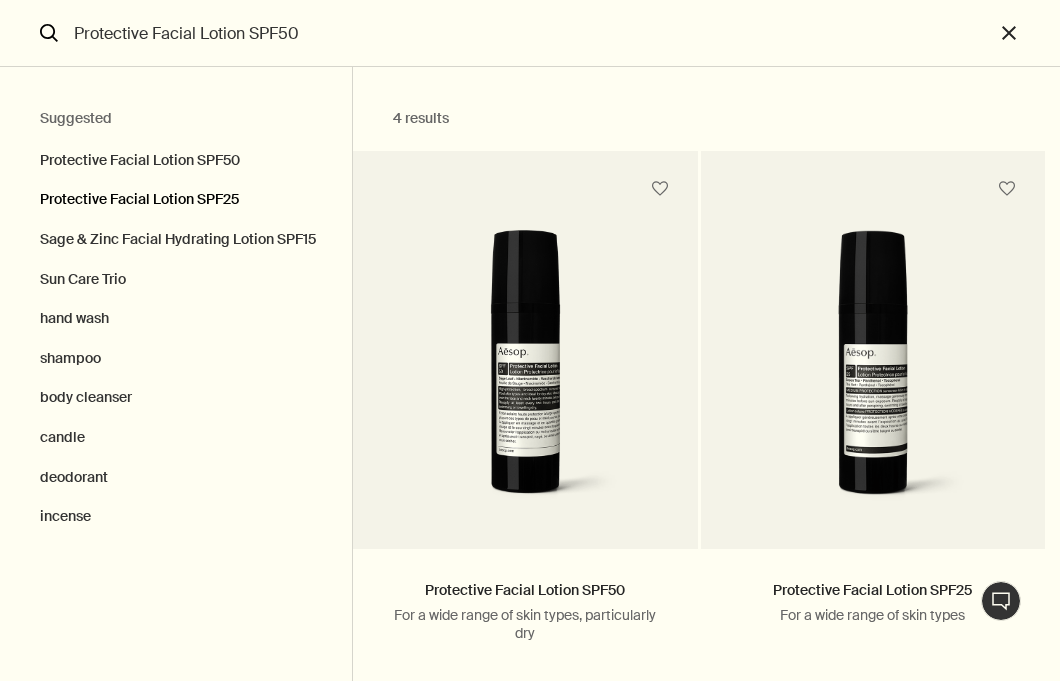 click on "Protective Facial Lotion SPF25" at bounding box center (176, 200) 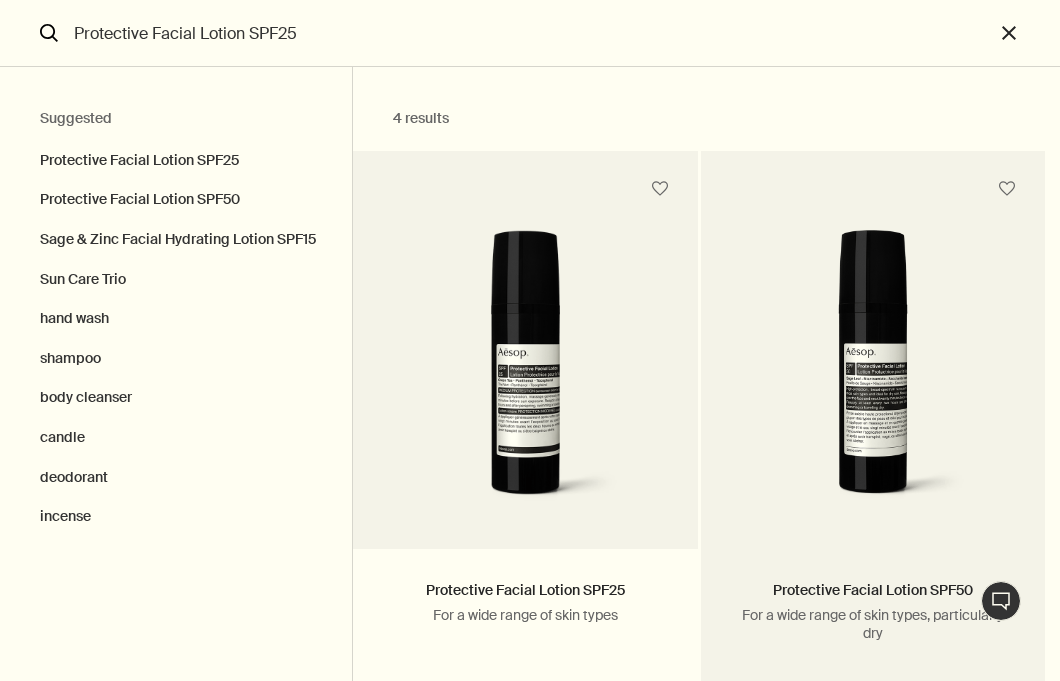 click at bounding box center (873, 374) 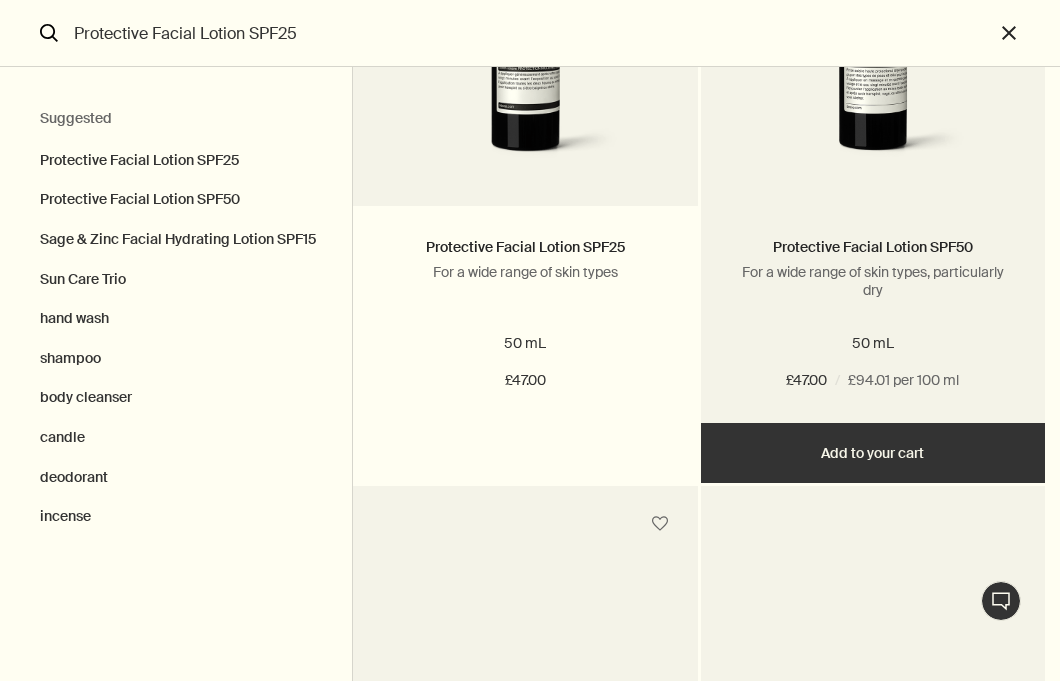 scroll, scrollTop: 370, scrollLeft: 0, axis: vertical 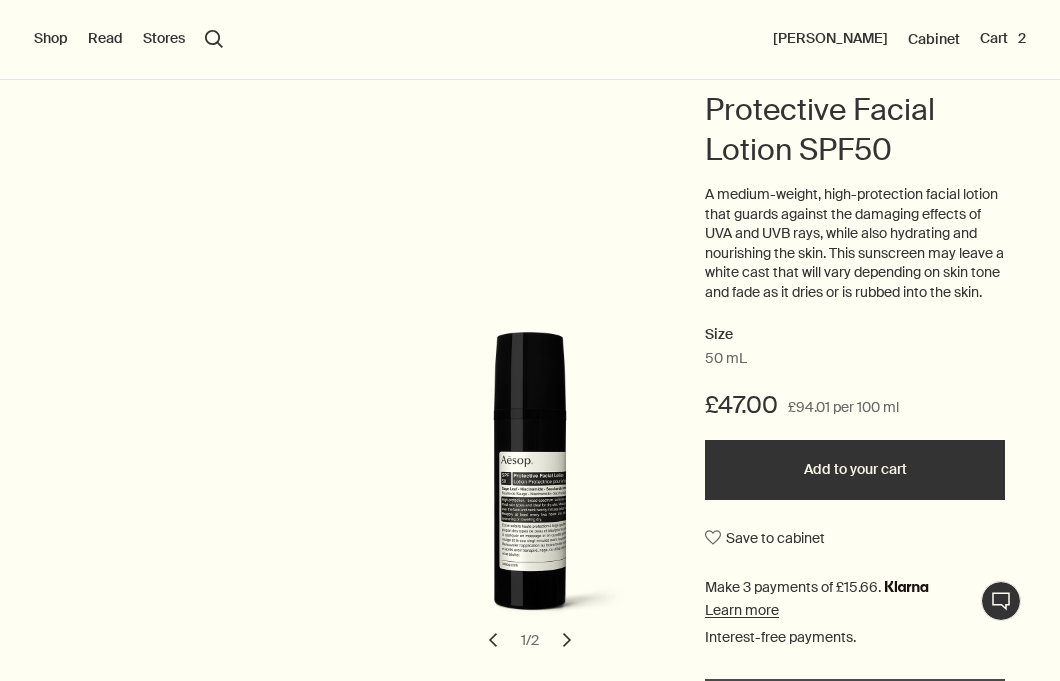 click on "Add to your cart" at bounding box center [855, 470] 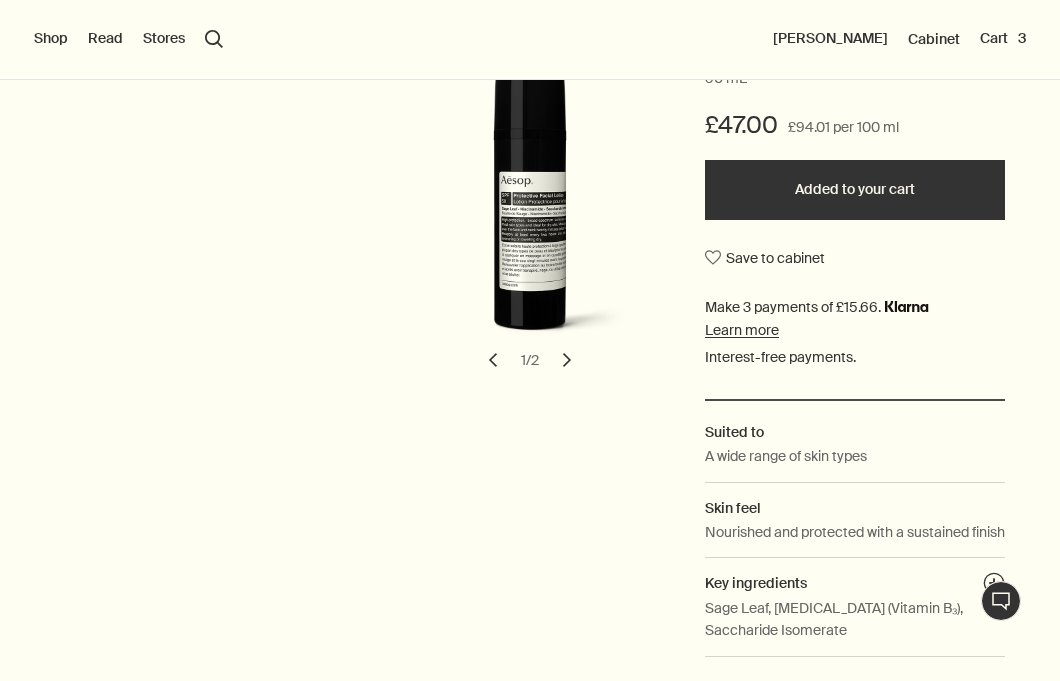 scroll, scrollTop: 452, scrollLeft: 0, axis: vertical 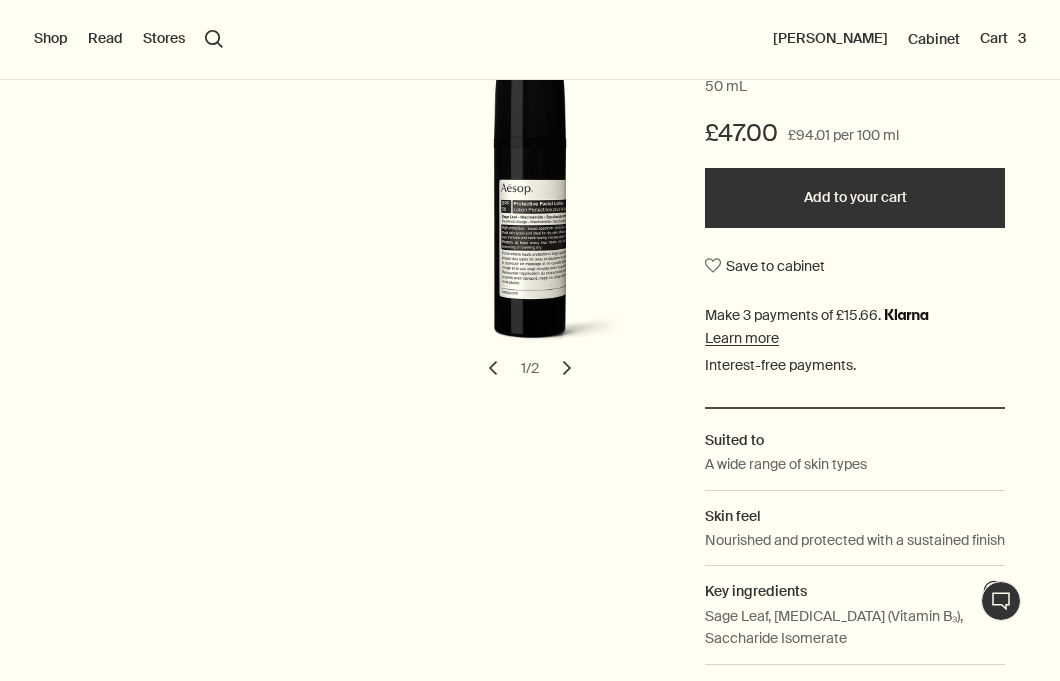 click on "Cart 3" at bounding box center [1003, 39] 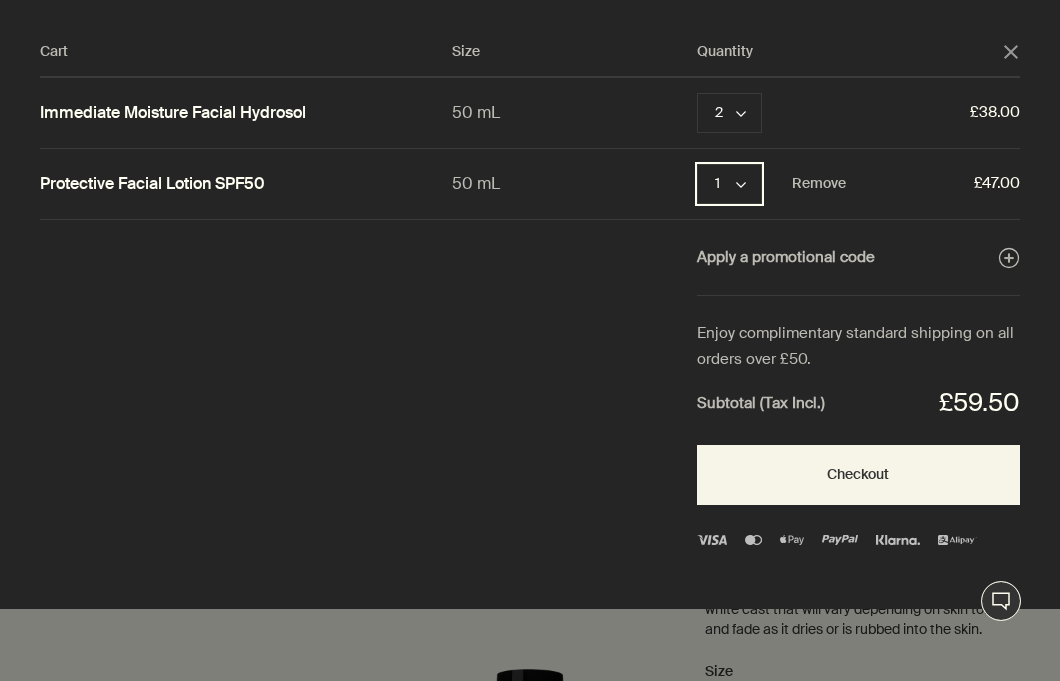 click 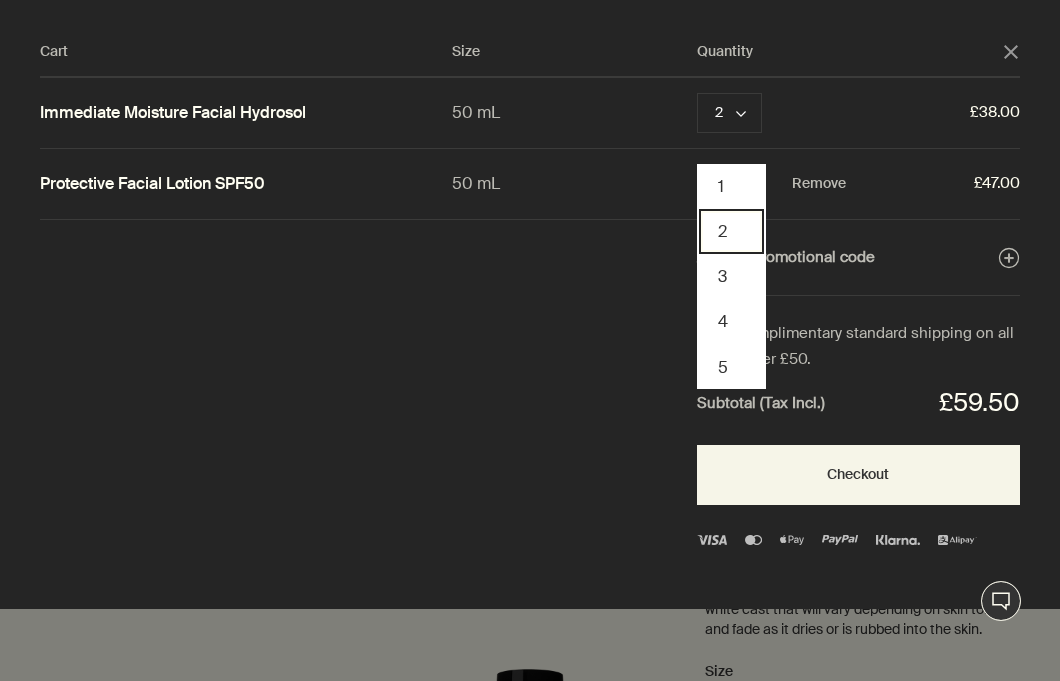click on "2" at bounding box center [731, 231] 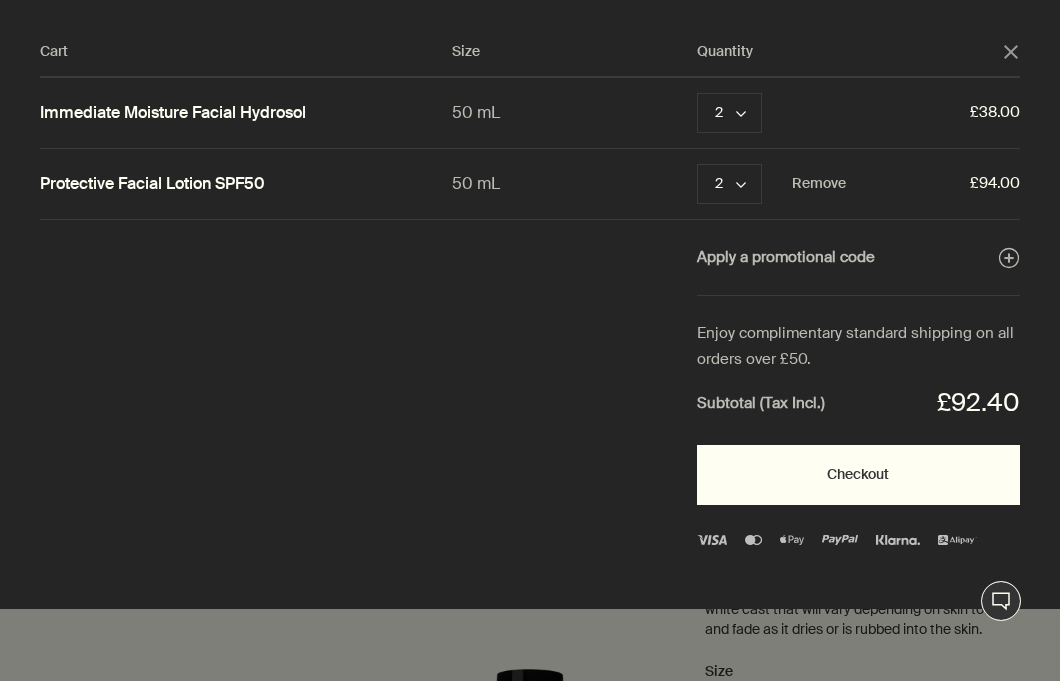 click on "Checkout" at bounding box center [858, 475] 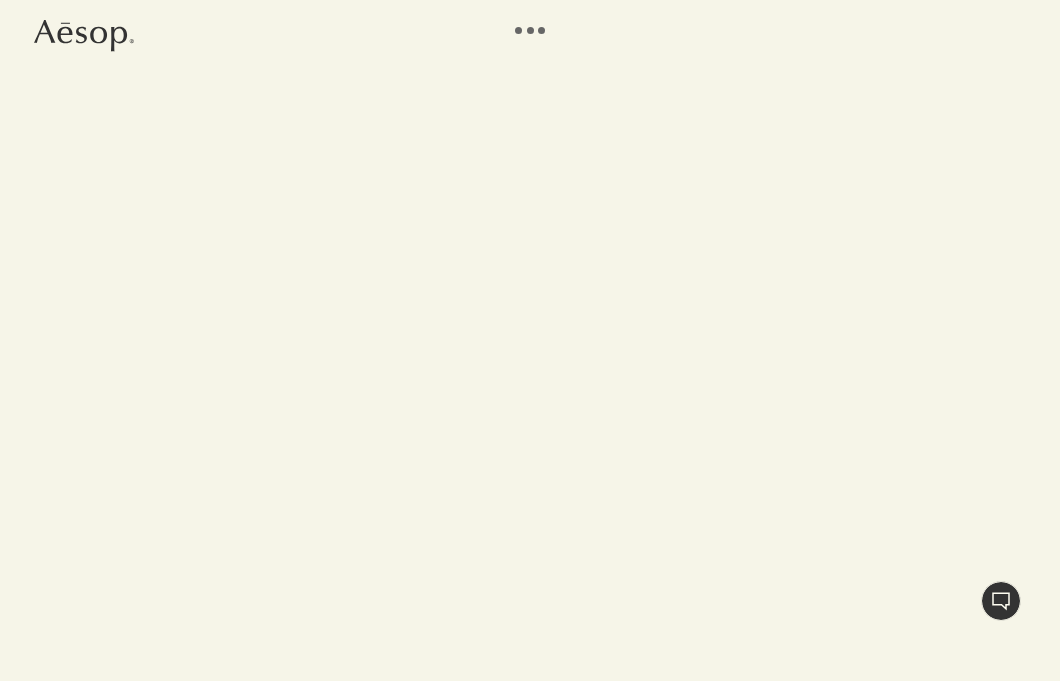 scroll, scrollTop: 0, scrollLeft: 0, axis: both 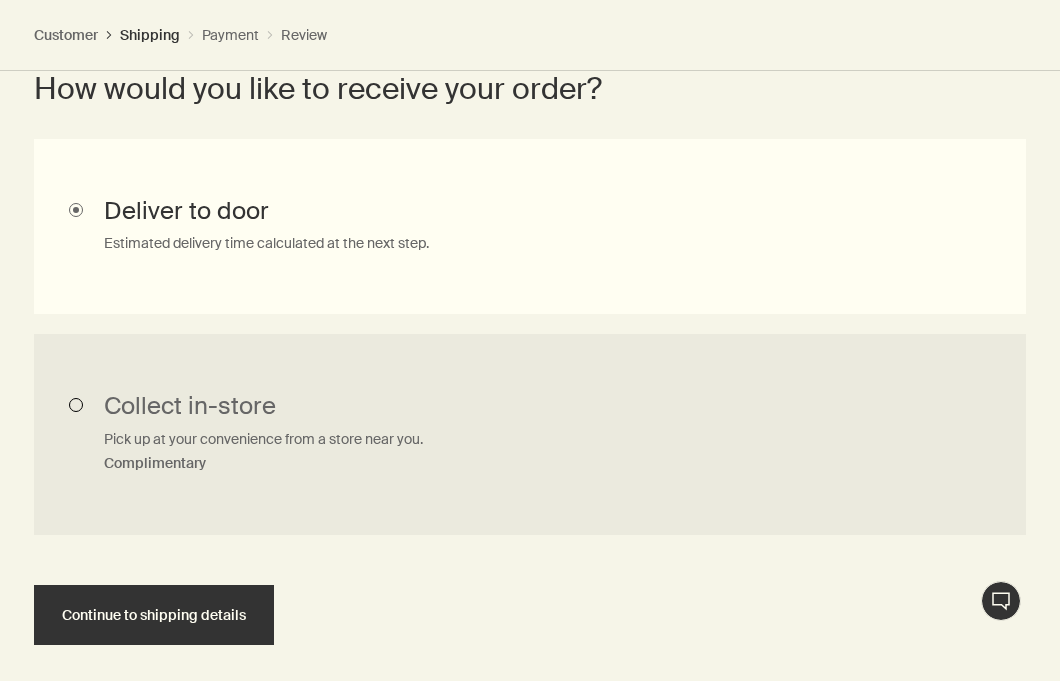 click on "Collect in-store Pick up at your convenience from a store near you. Complimentary" at bounding box center (530, 435) 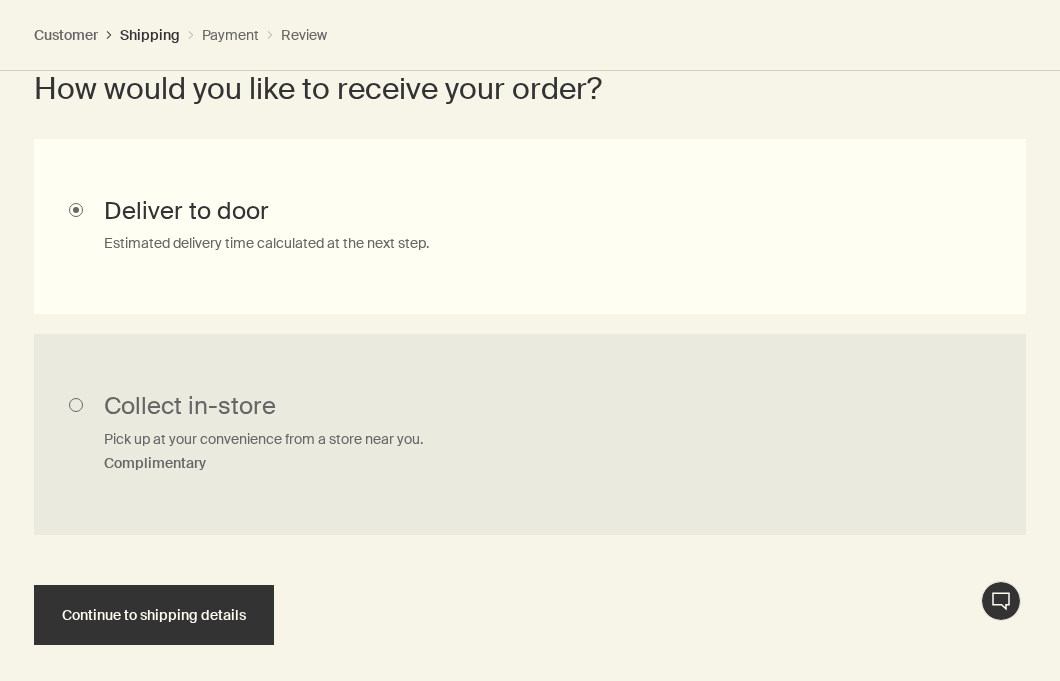 radio on "true" 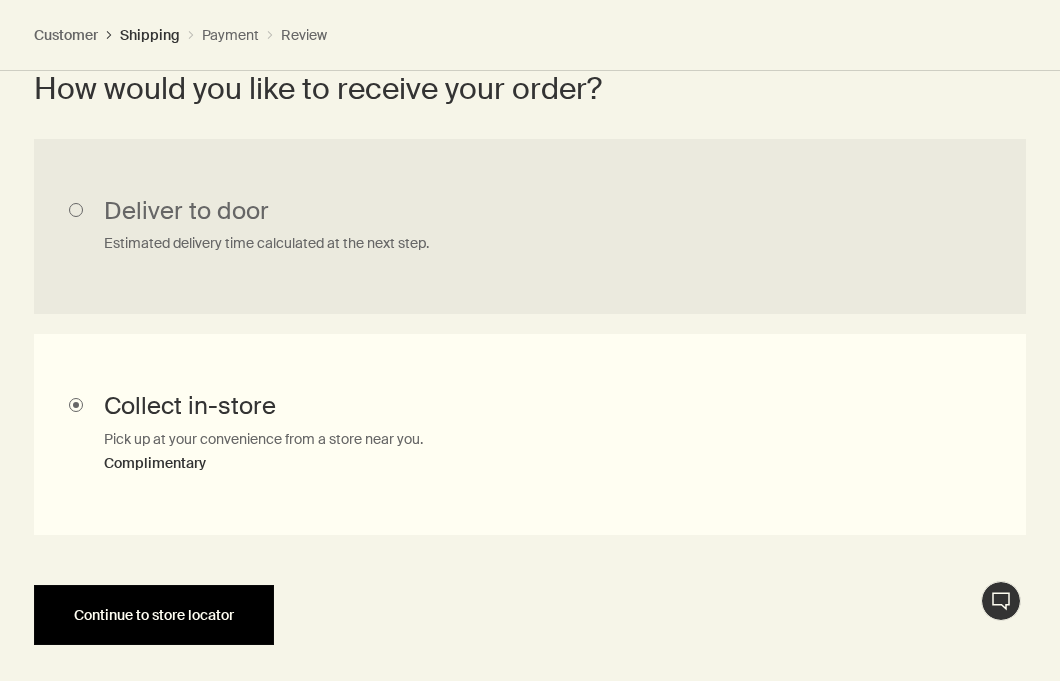 click on "Continue to store locator" at bounding box center [154, 615] 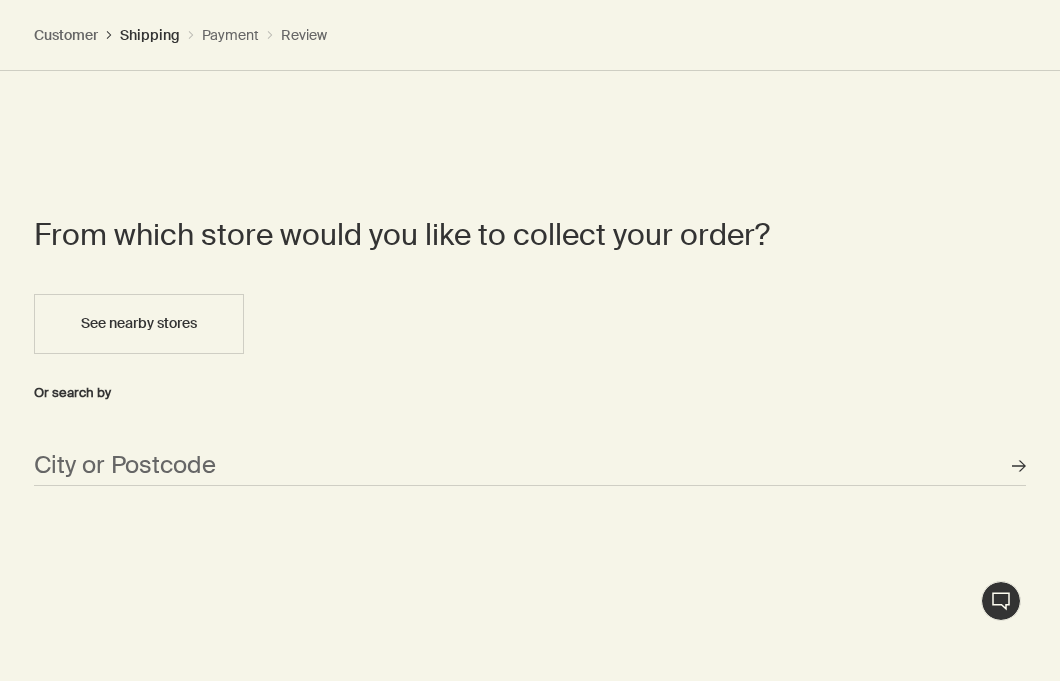 scroll, scrollTop: 1313, scrollLeft: 0, axis: vertical 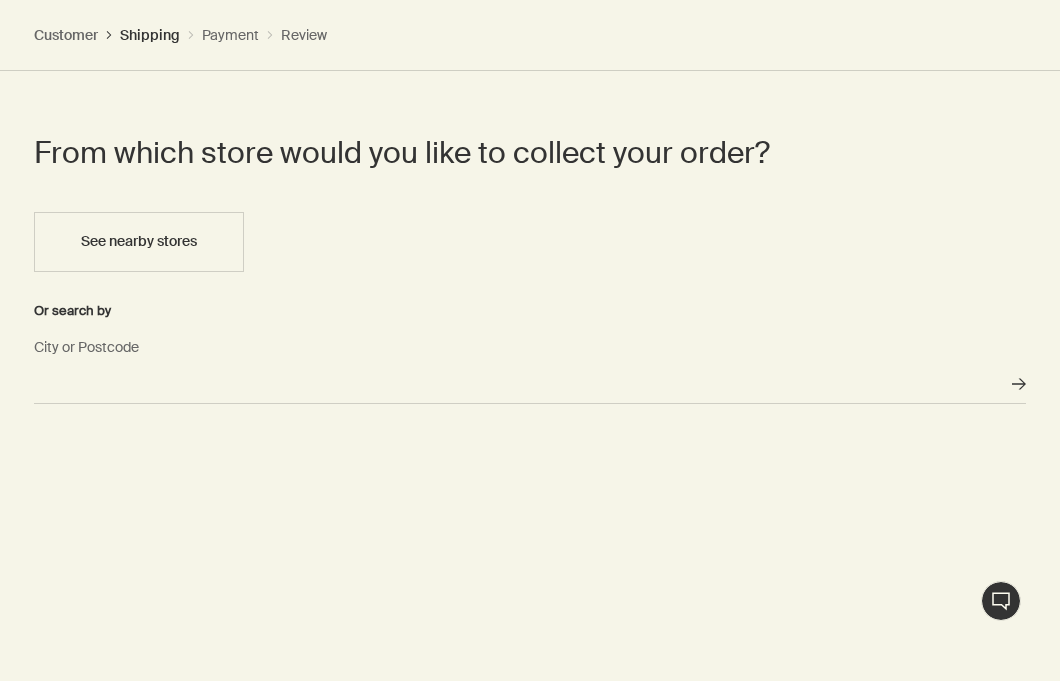 click on "City or Postcode" at bounding box center [530, 384] 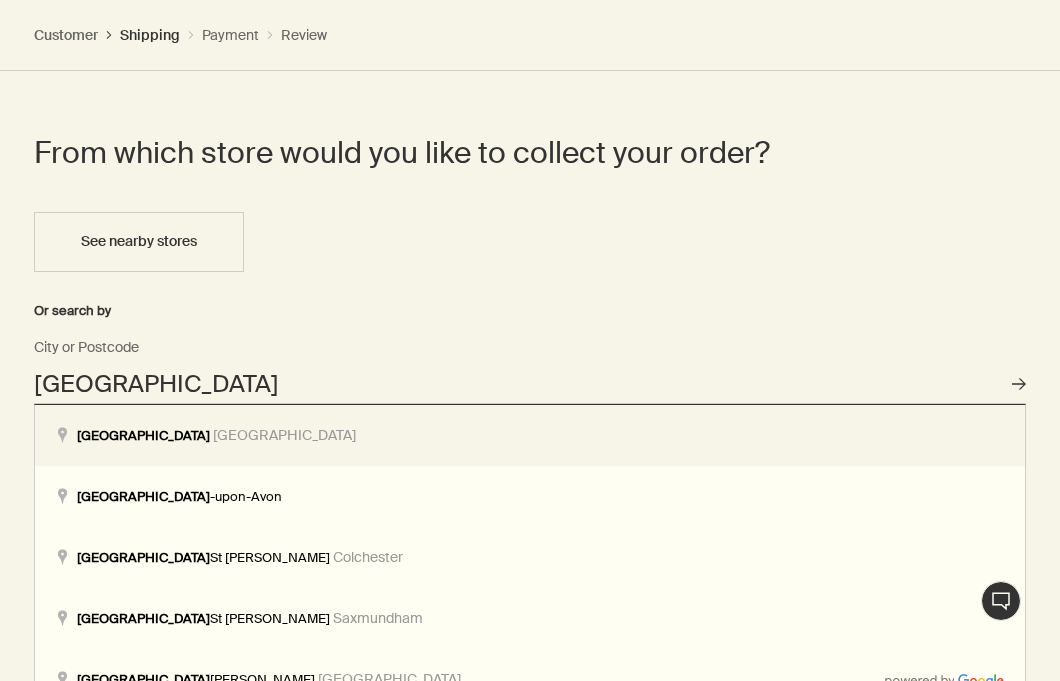 type on "Stratford, London" 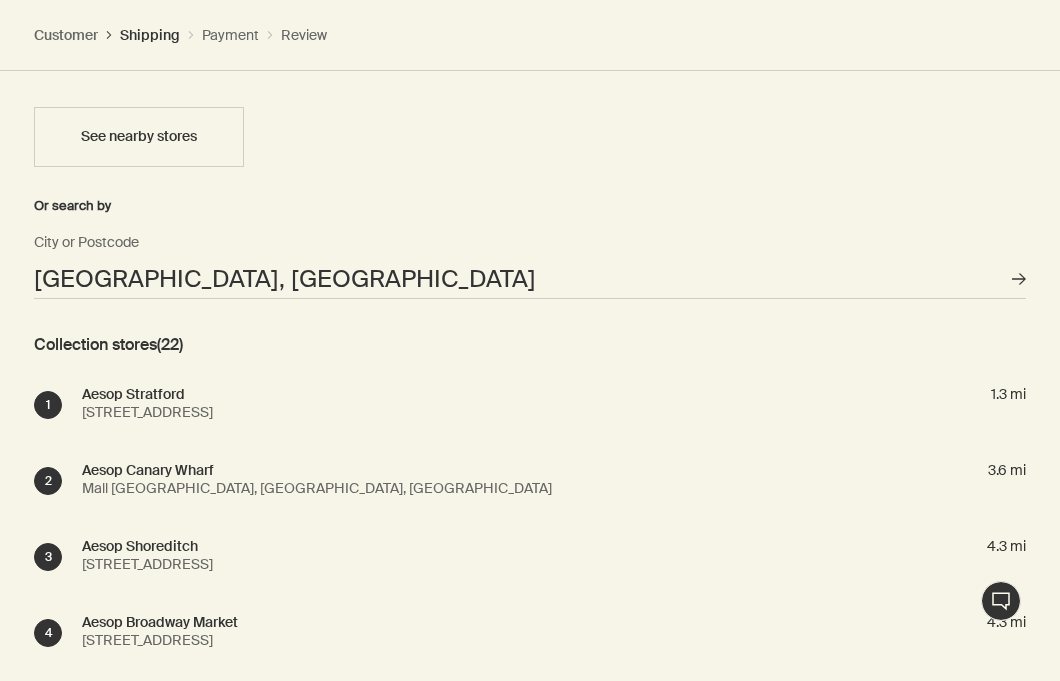 click on "Collection stores  (22) 1 Aesop Stratford Unit SU1048, Westfield Stratford City, Montfichet Road, London, E20 1EJ 1.3 mi 2 Aesop Canary Wharf Mall Level 0, Cabot Place Mall, Cabot Square, Canary Wharf 3.6 mi 3 Aesop Shoreditch 44 Redchurch Street, London, E2 7DP 4.3 mi 4 Aesop Broadway Market 5 Broadway Market, London E8 4PH 4.3 mi See more" at bounding box center [530, 527] 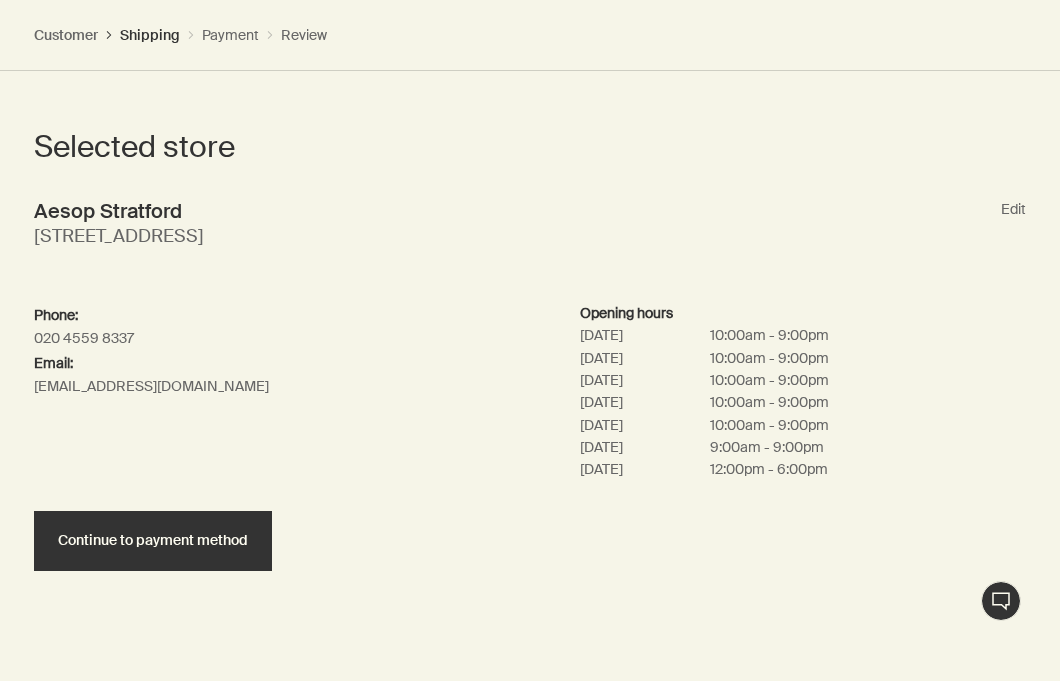 scroll, scrollTop: 1343, scrollLeft: 0, axis: vertical 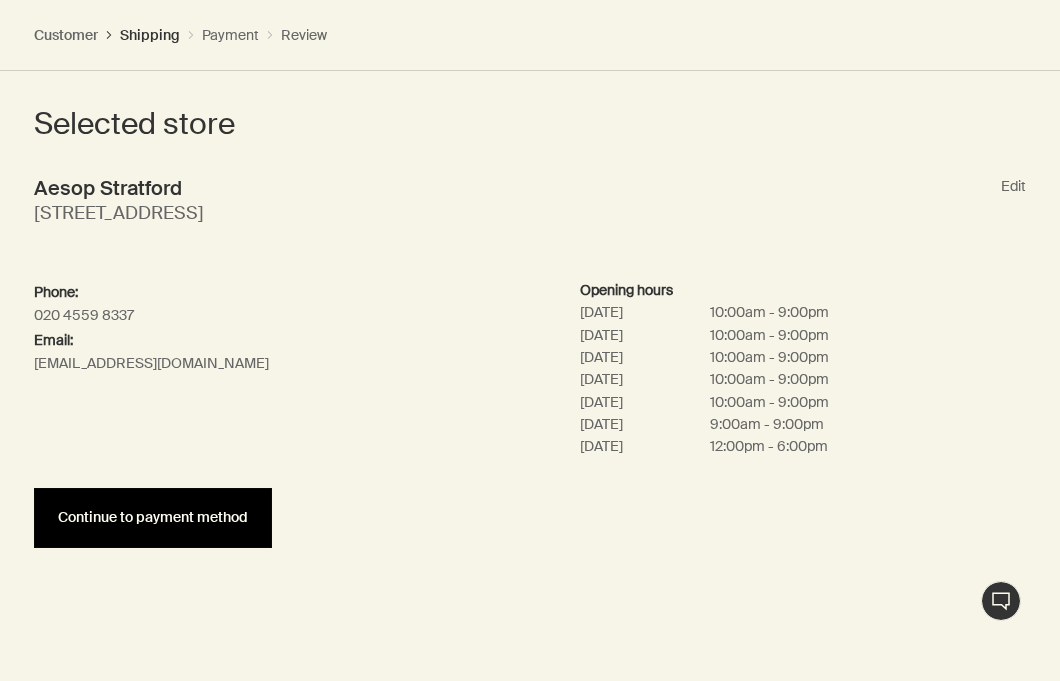 click on "Continue to payment method" at bounding box center [153, 517] 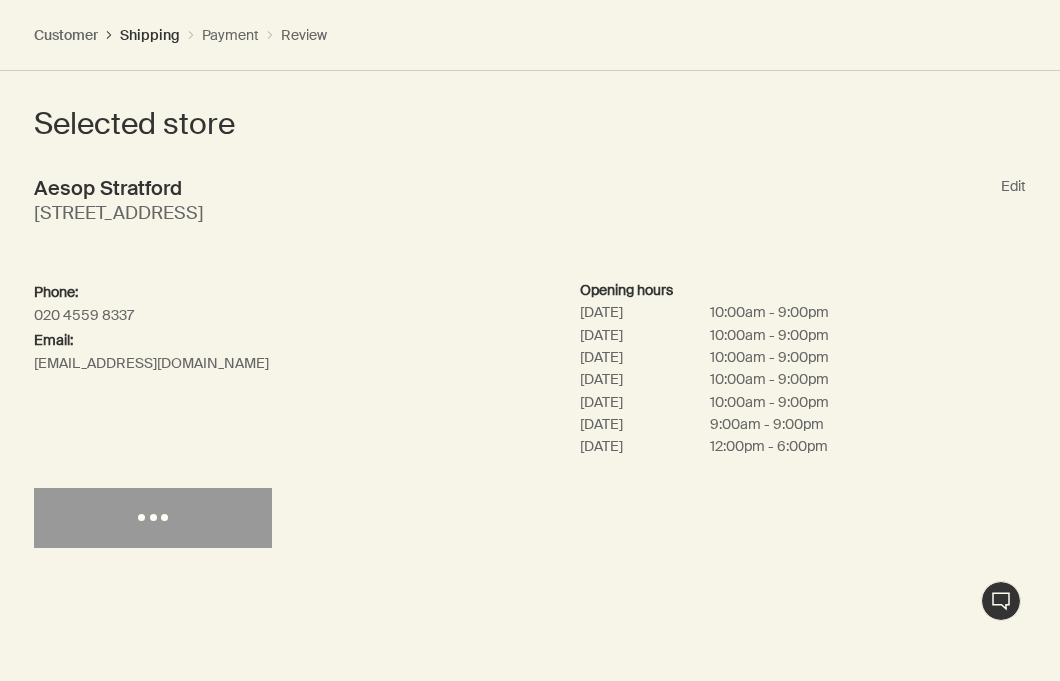 select on "GB" 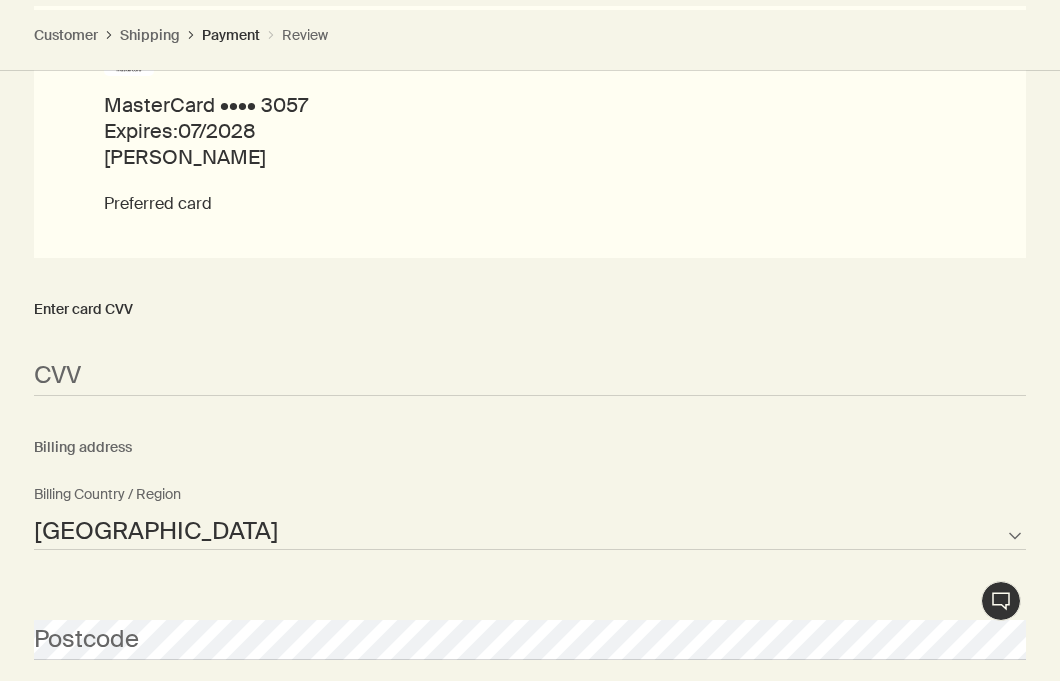 scroll, scrollTop: 2063, scrollLeft: 0, axis: vertical 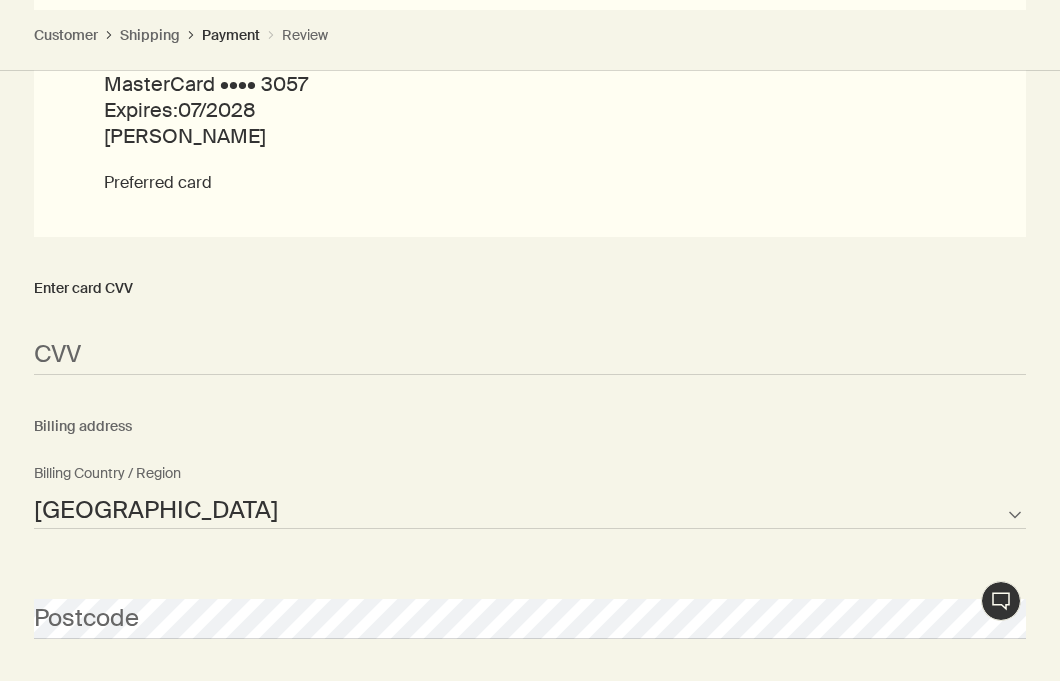click on "<p>Your browser does not support iframes.</p>" at bounding box center (530, 355) 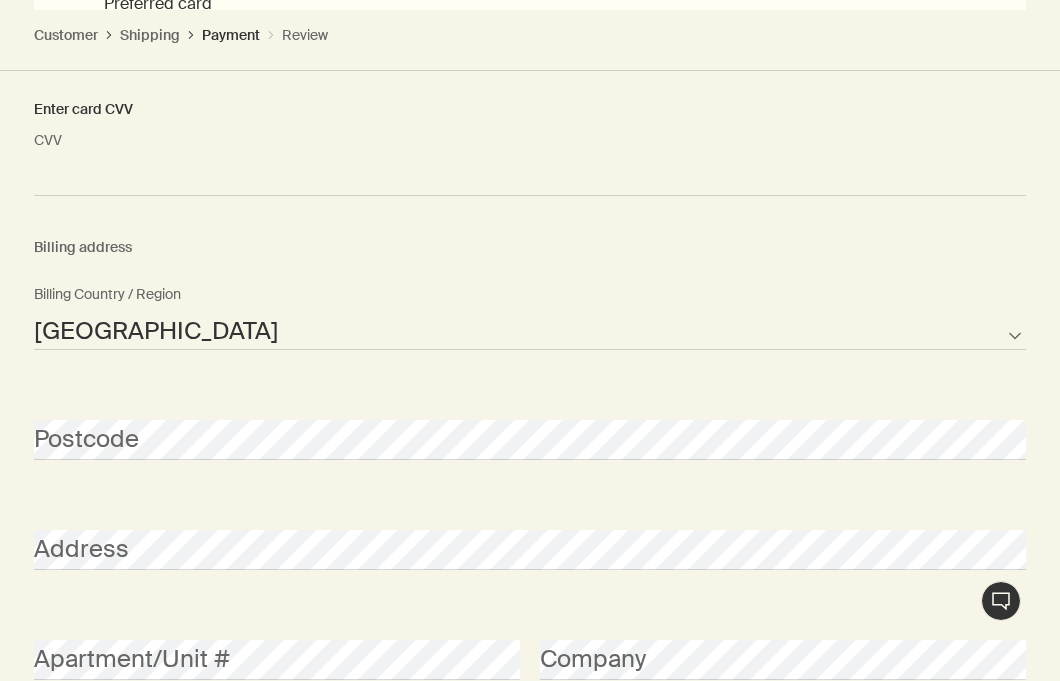scroll, scrollTop: 2249, scrollLeft: 0, axis: vertical 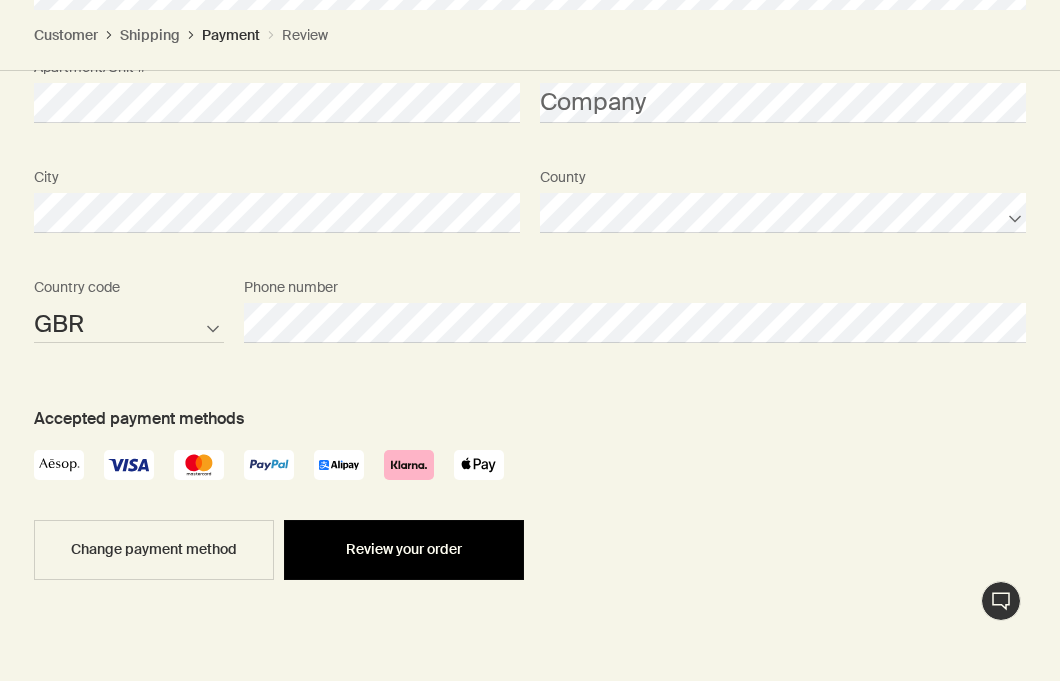 click on "Review your order" at bounding box center [404, 550] 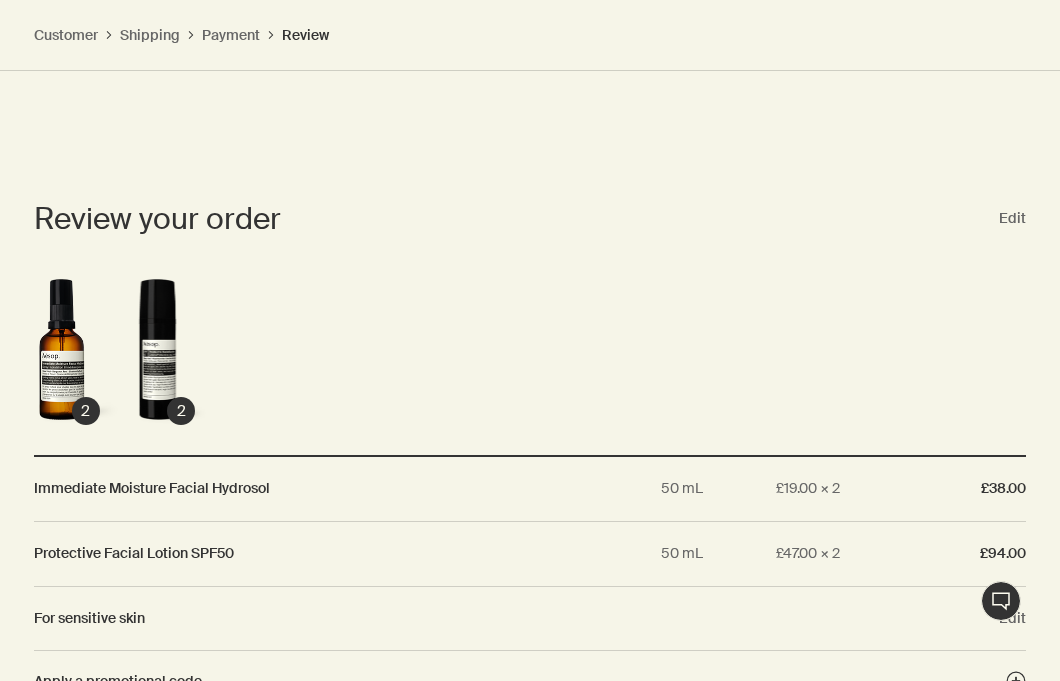 scroll, scrollTop: 2108, scrollLeft: 0, axis: vertical 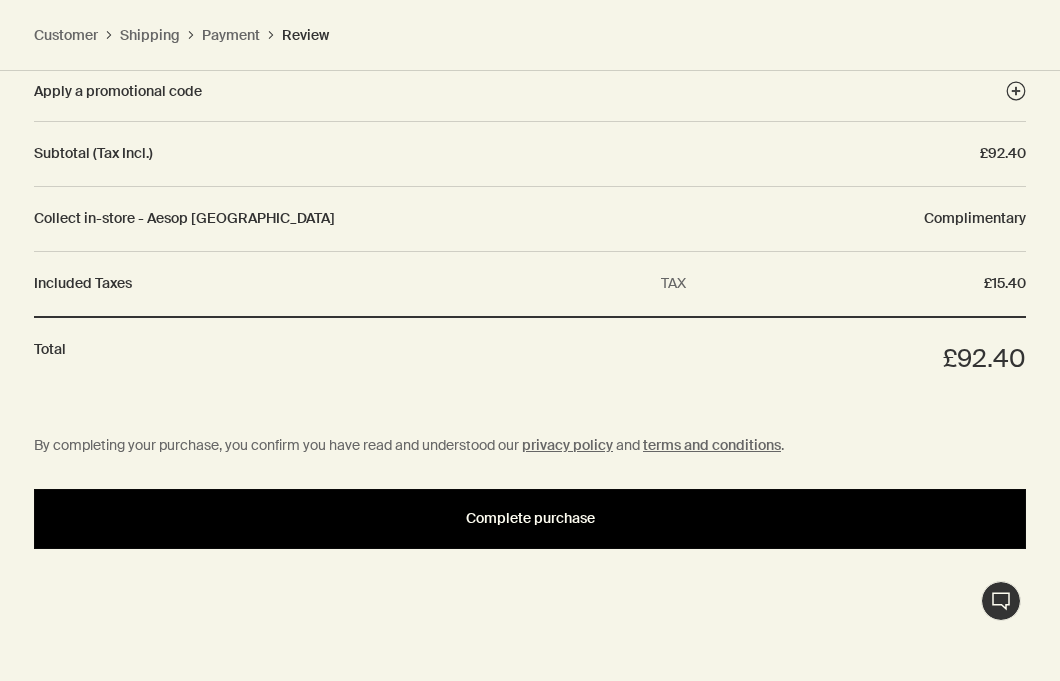 click on "Complete purchase" at bounding box center (530, 518) 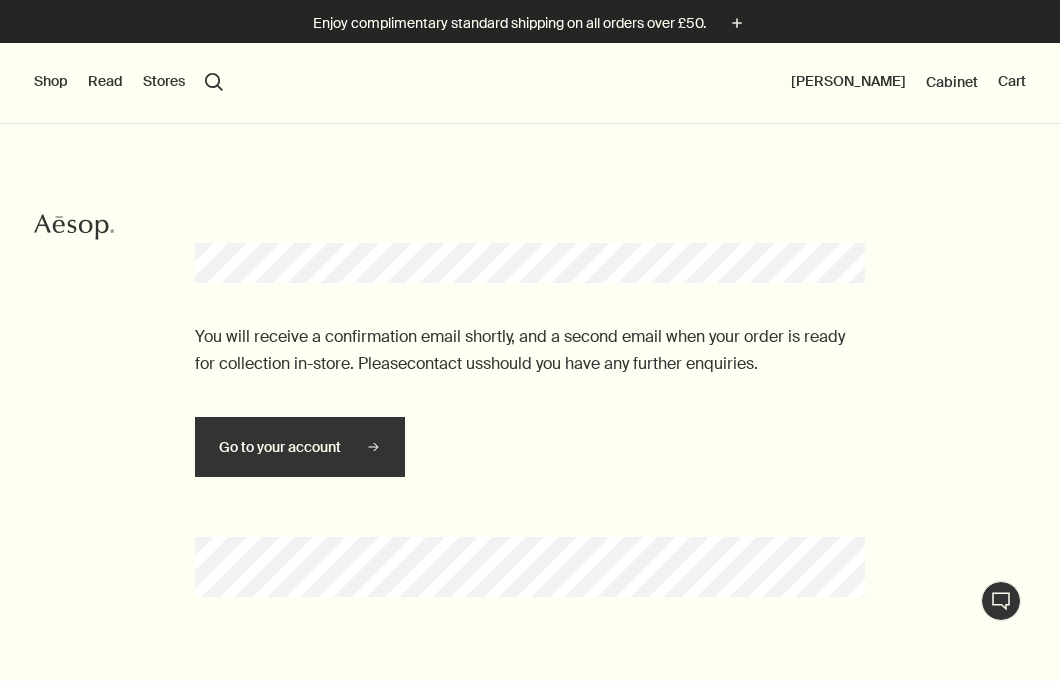 scroll, scrollTop: 0, scrollLeft: 0, axis: both 